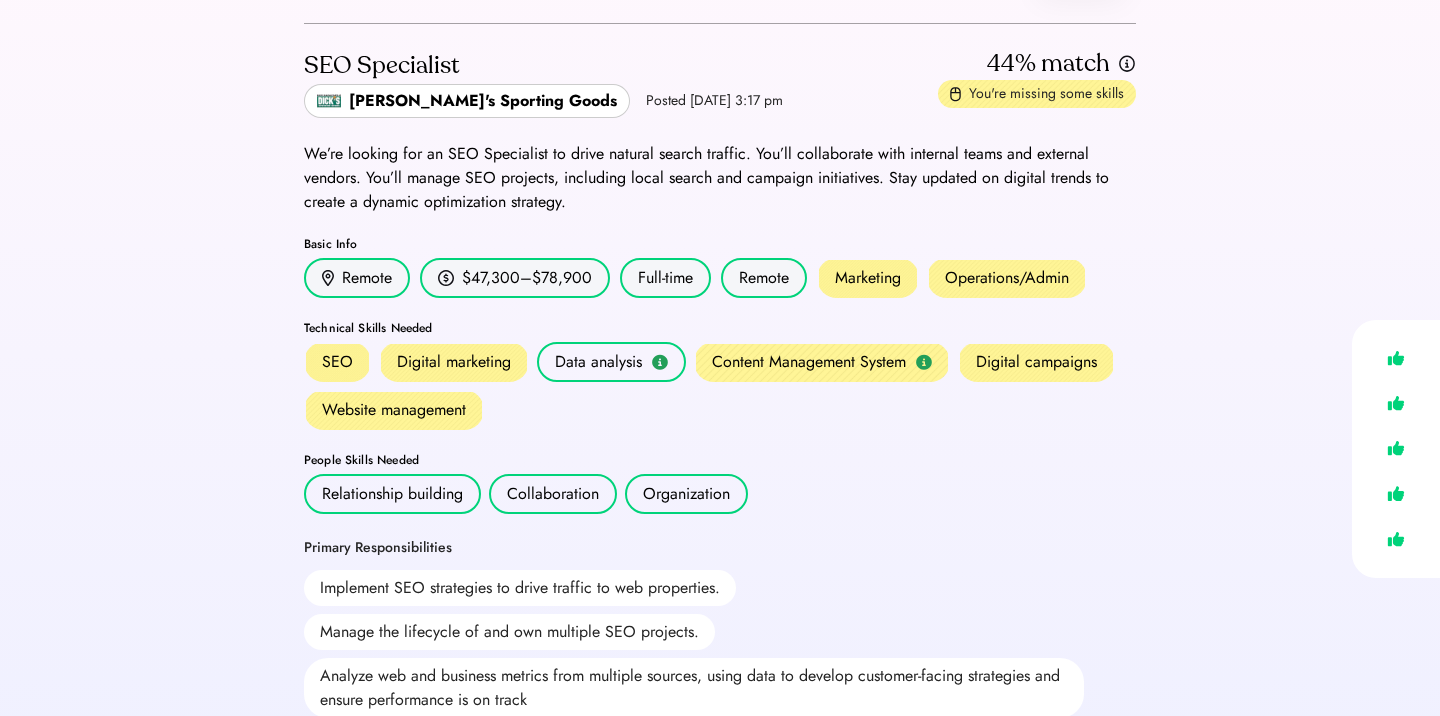 scroll, scrollTop: 0, scrollLeft: 0, axis: both 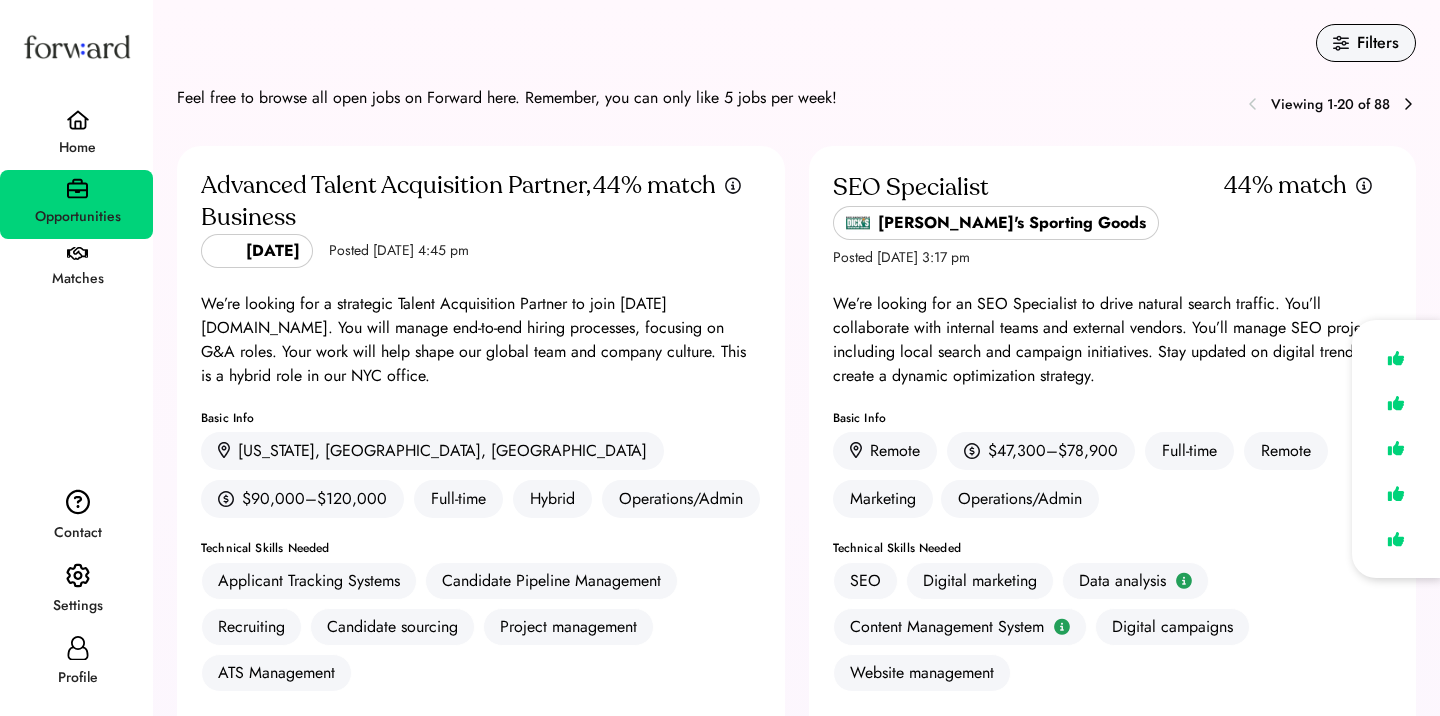 click on "Home" at bounding box center (77, 148) 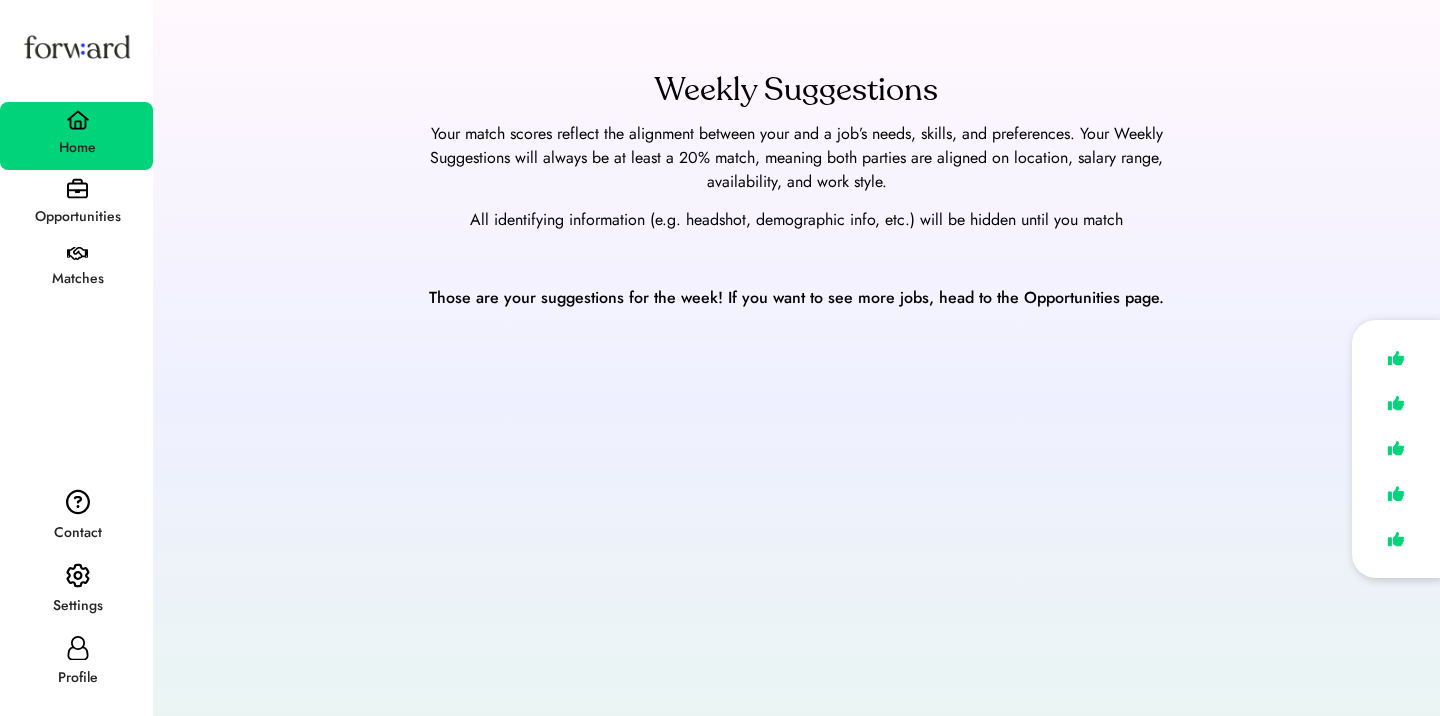 click on "Matches" at bounding box center [76, 270] 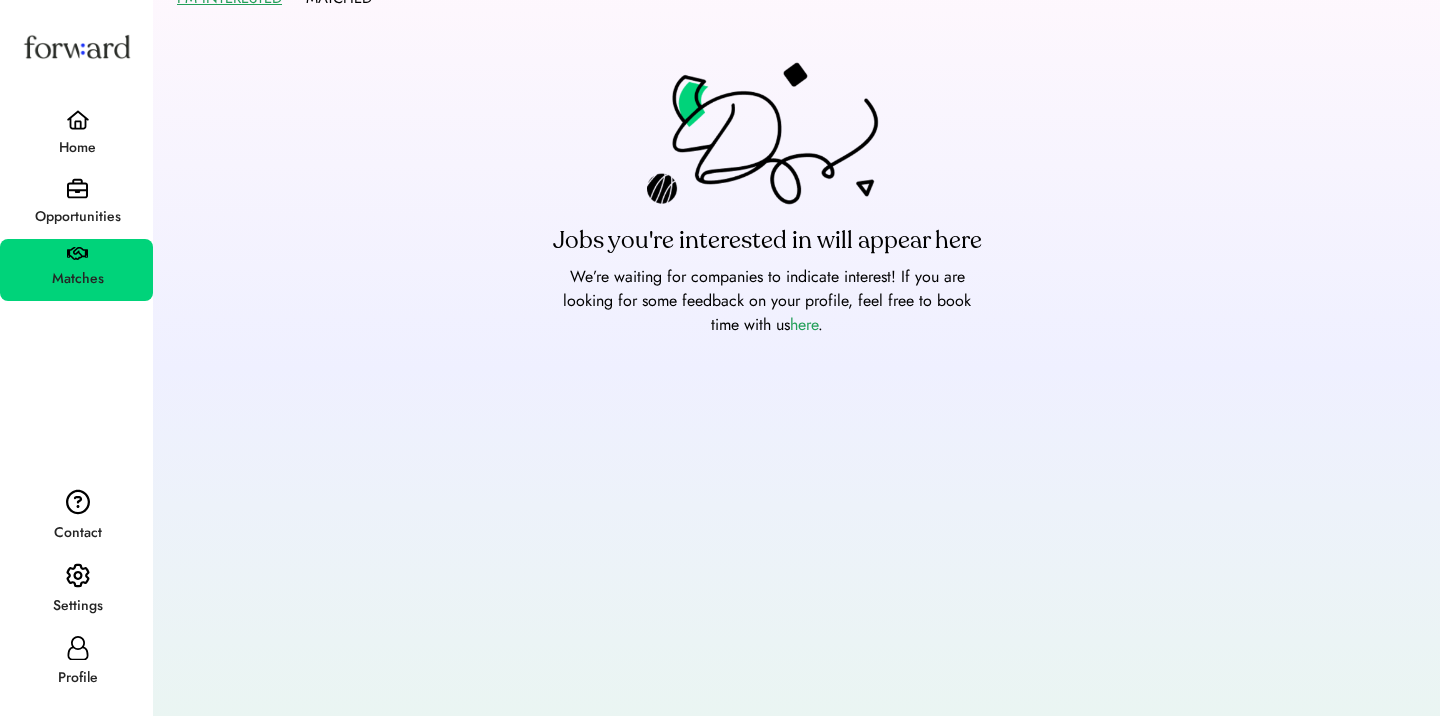 scroll, scrollTop: 42, scrollLeft: 0, axis: vertical 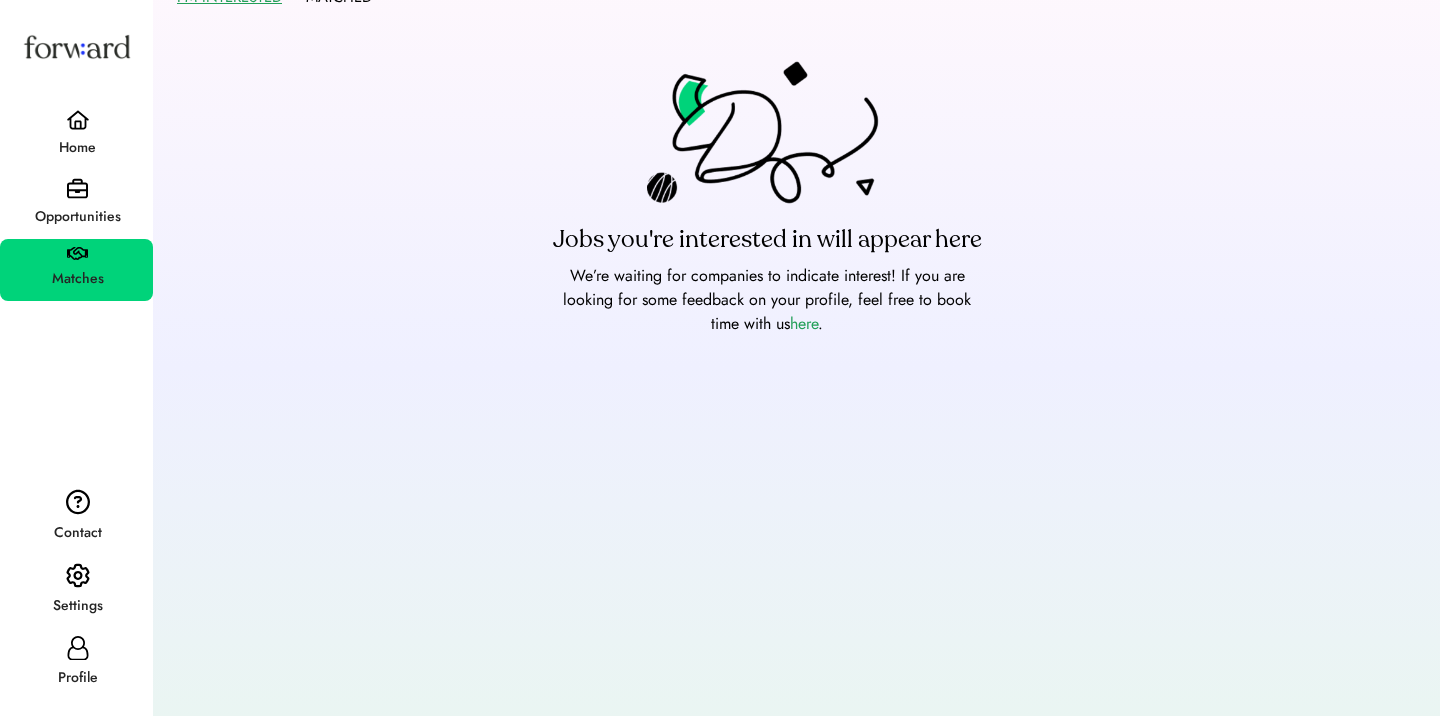 click at bounding box center (77, 188) 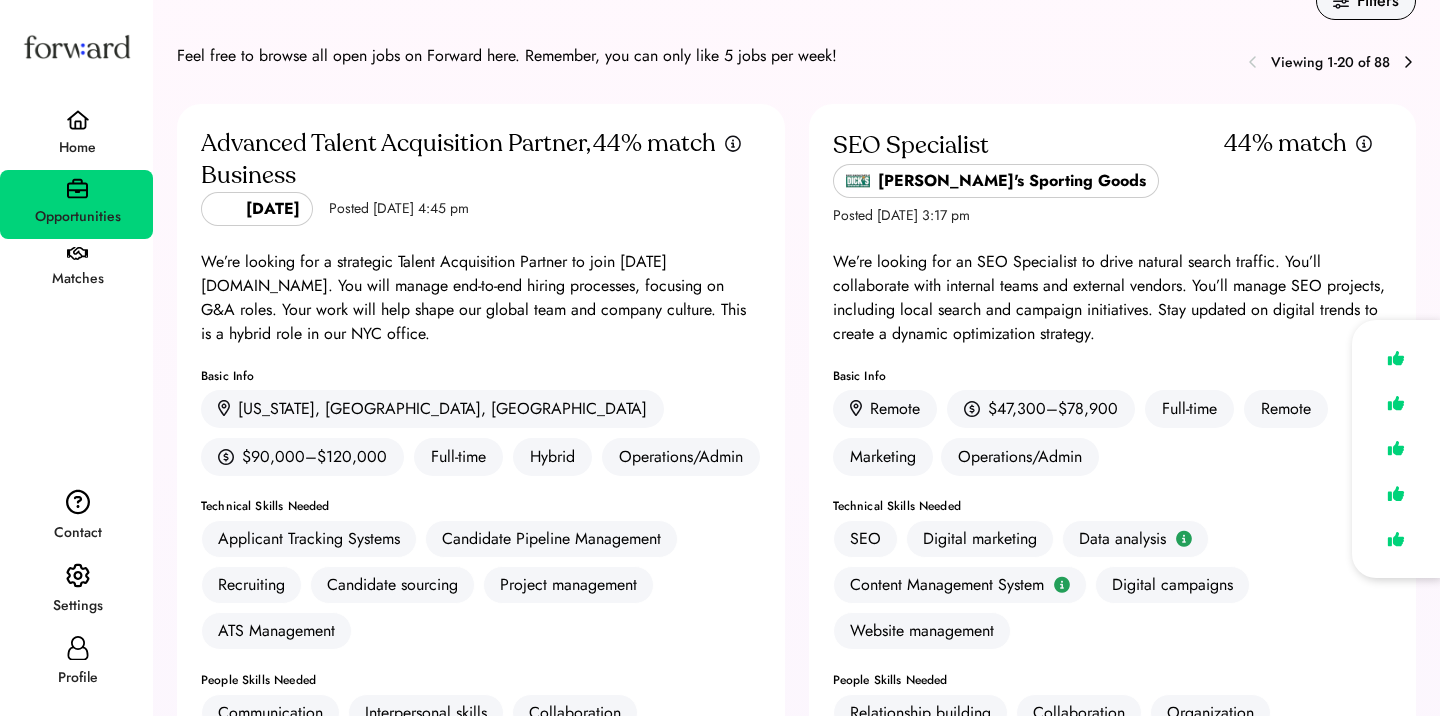 scroll, scrollTop: 0, scrollLeft: 0, axis: both 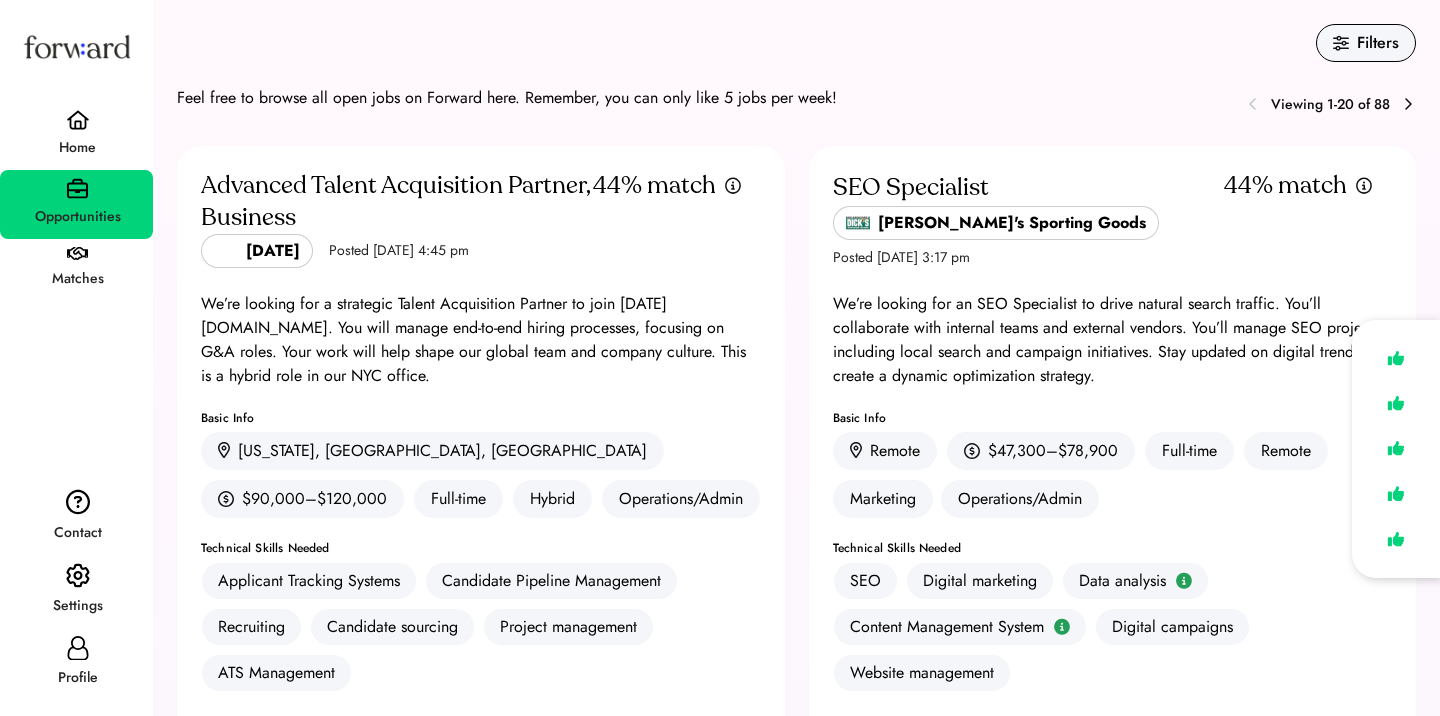 click 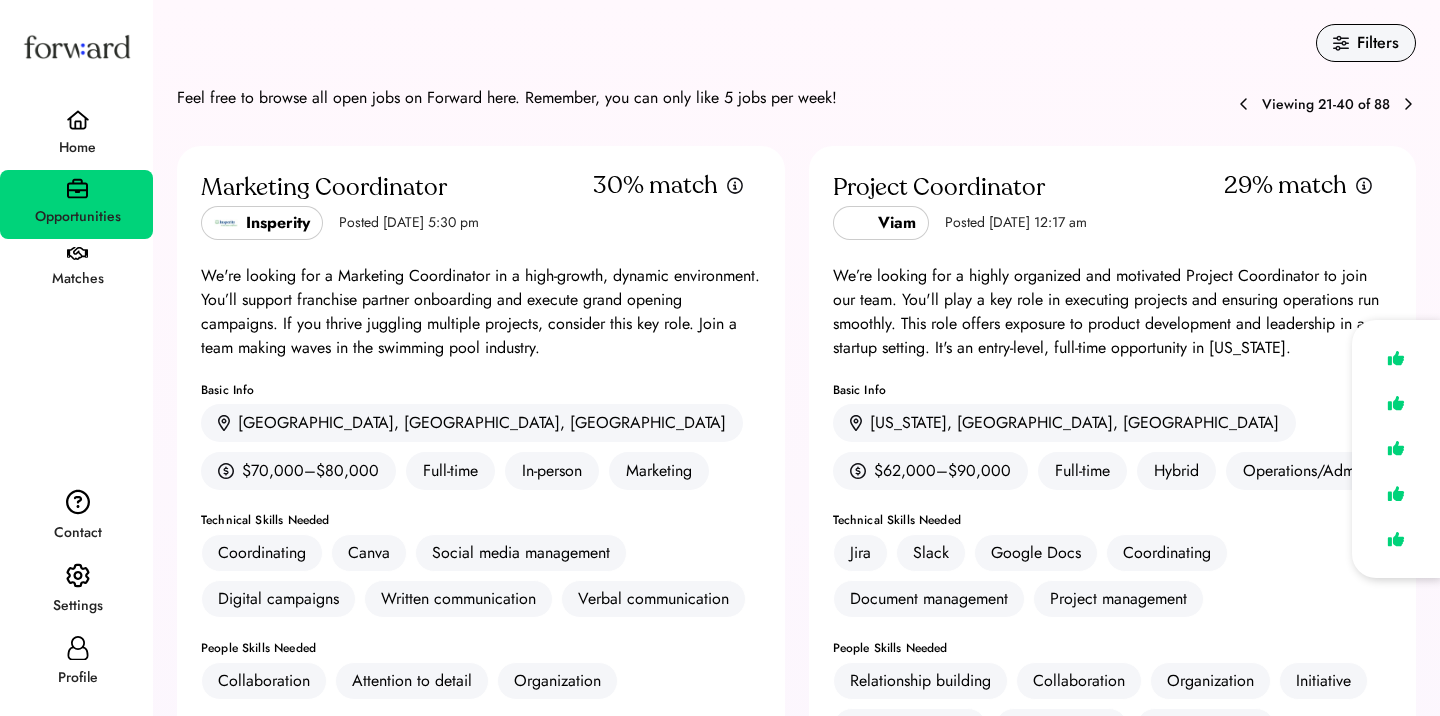 click 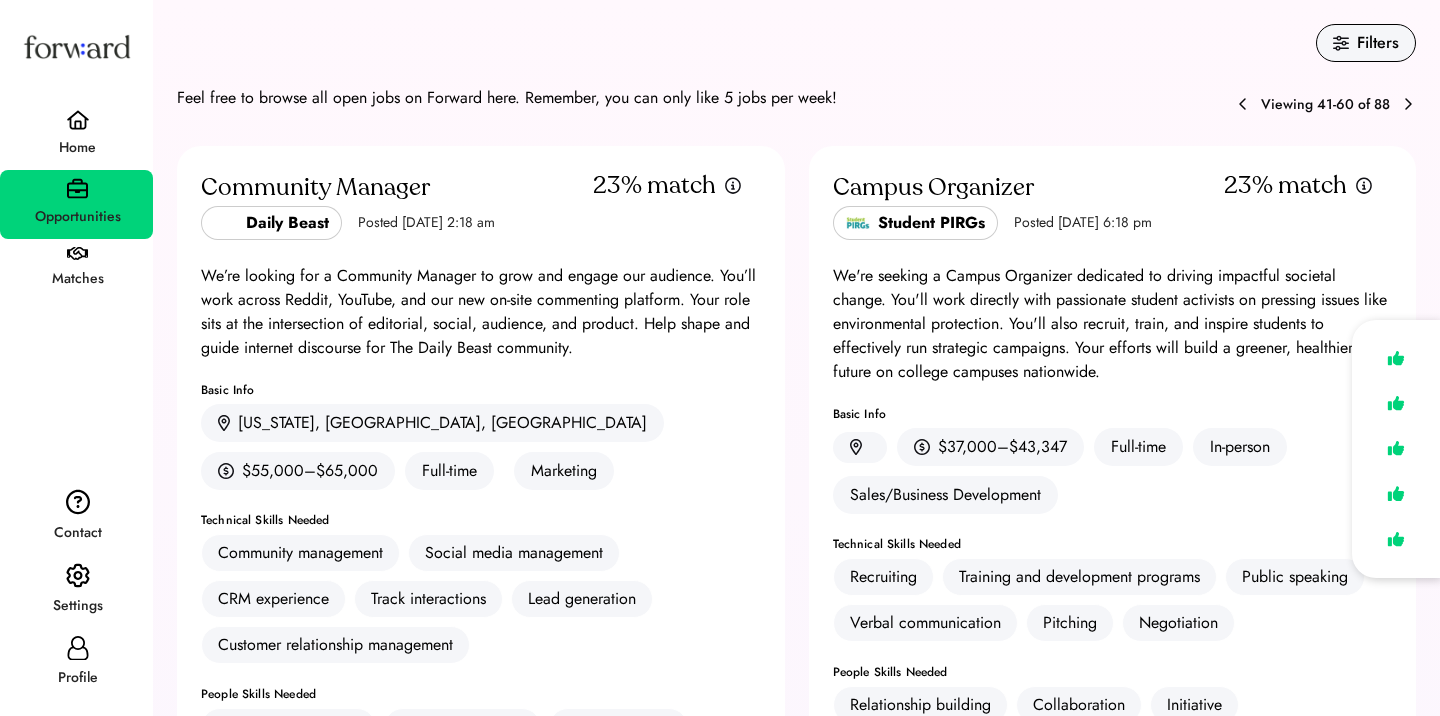 click 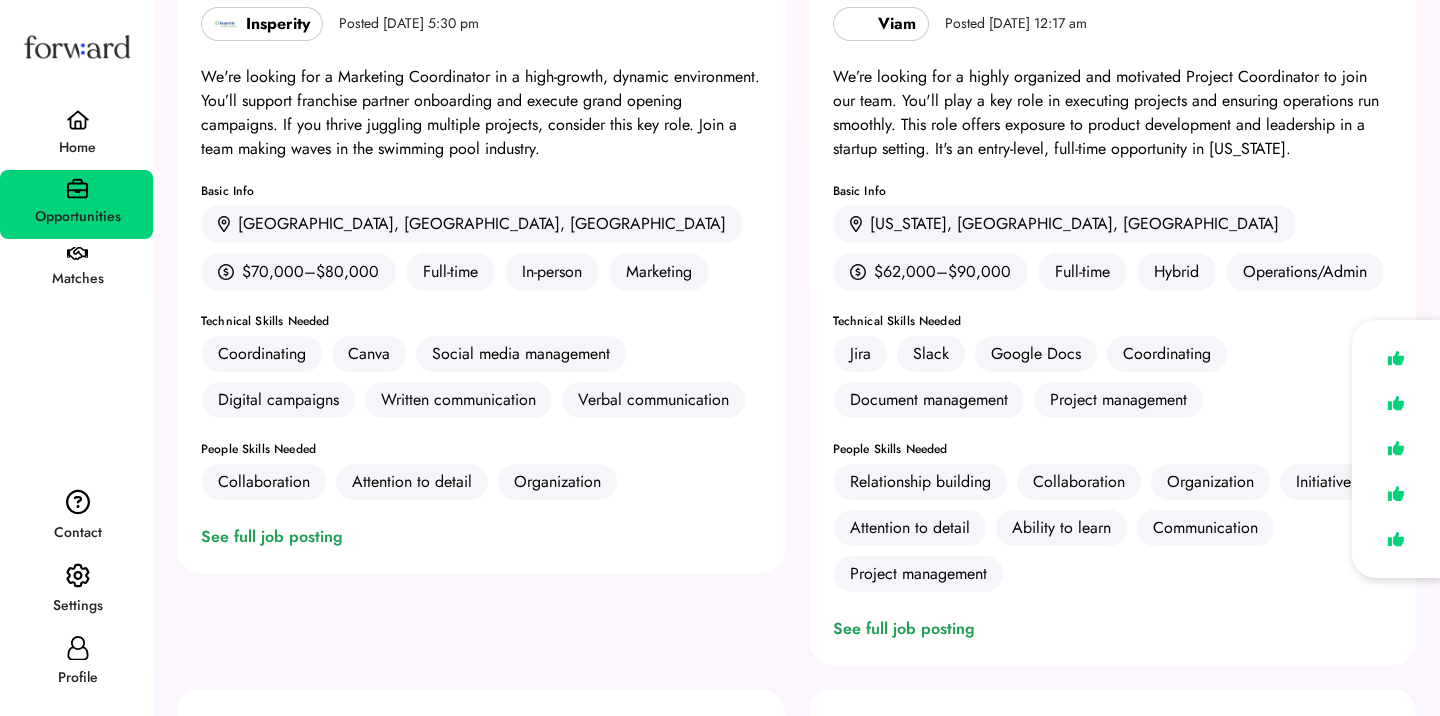 scroll, scrollTop: 205, scrollLeft: 0, axis: vertical 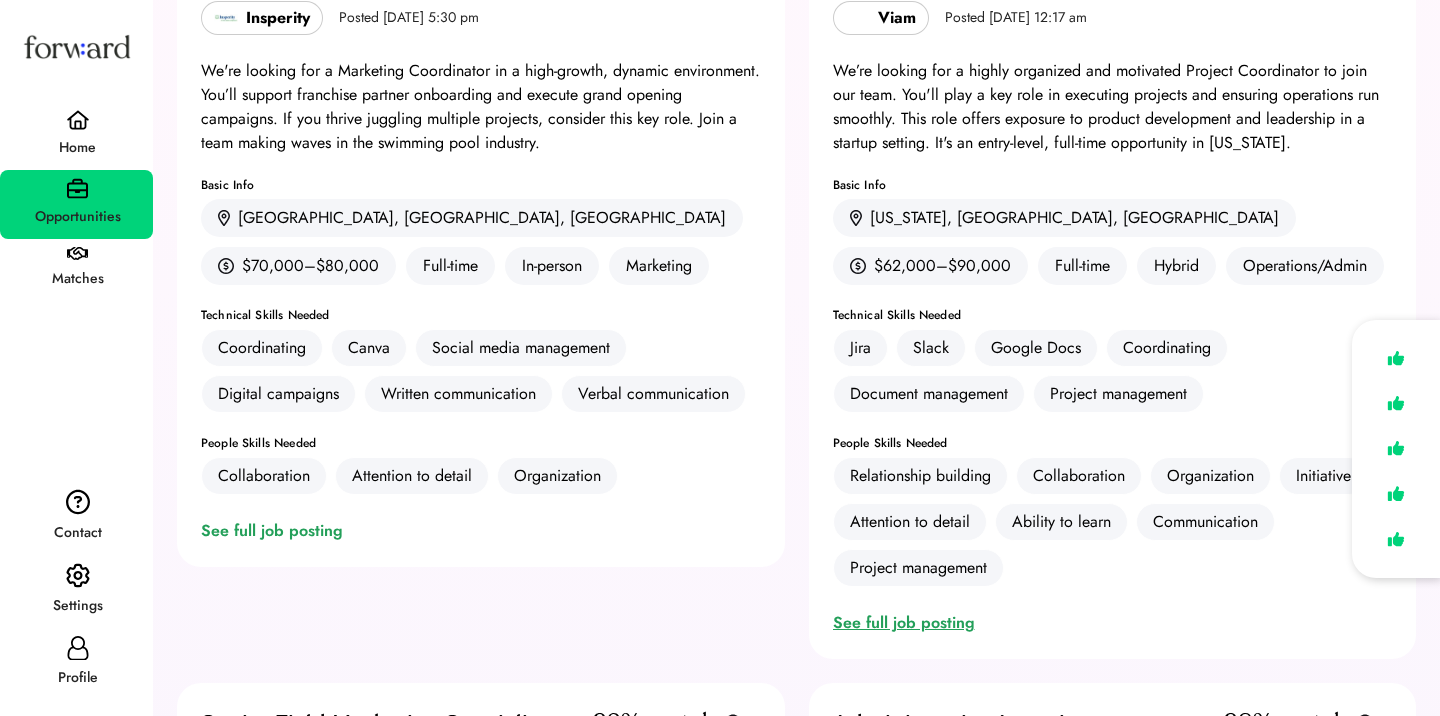 click on "See full job posting" at bounding box center (908, 623) 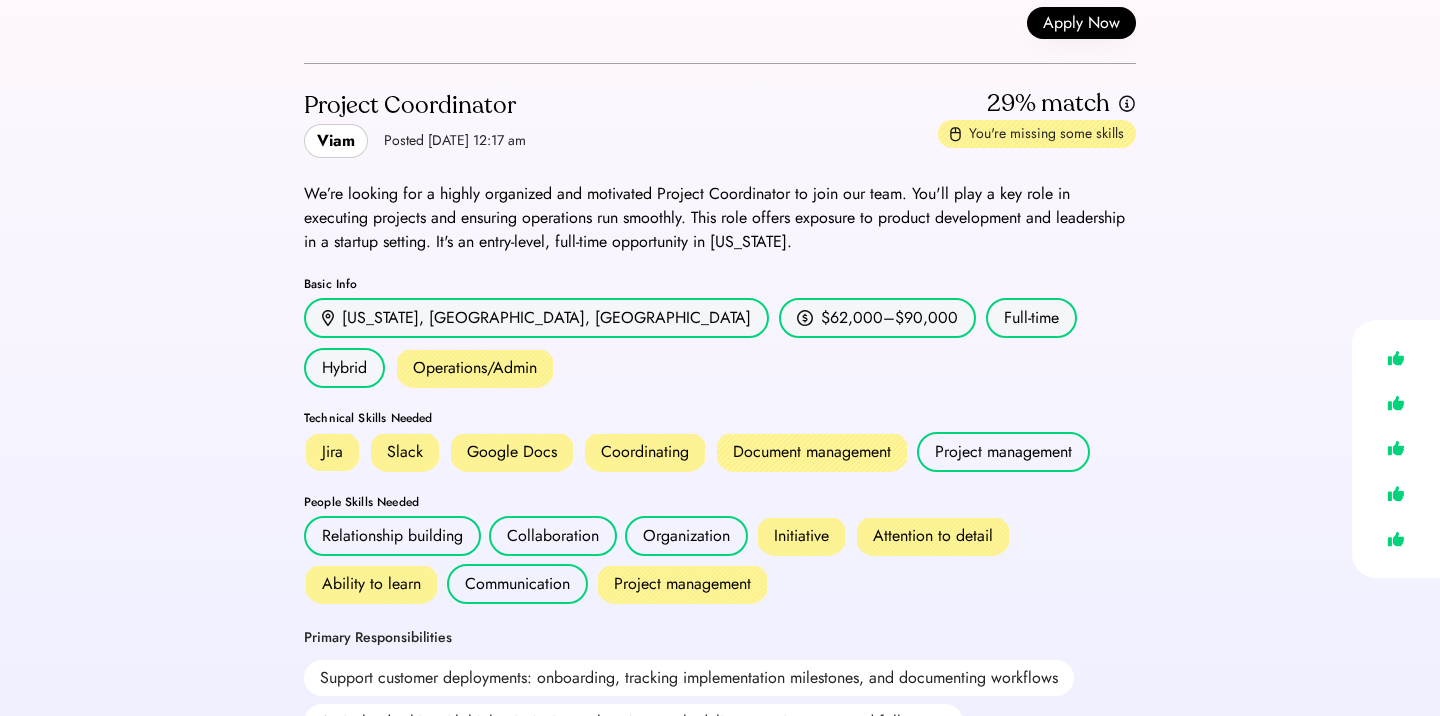 scroll, scrollTop: 0, scrollLeft: 0, axis: both 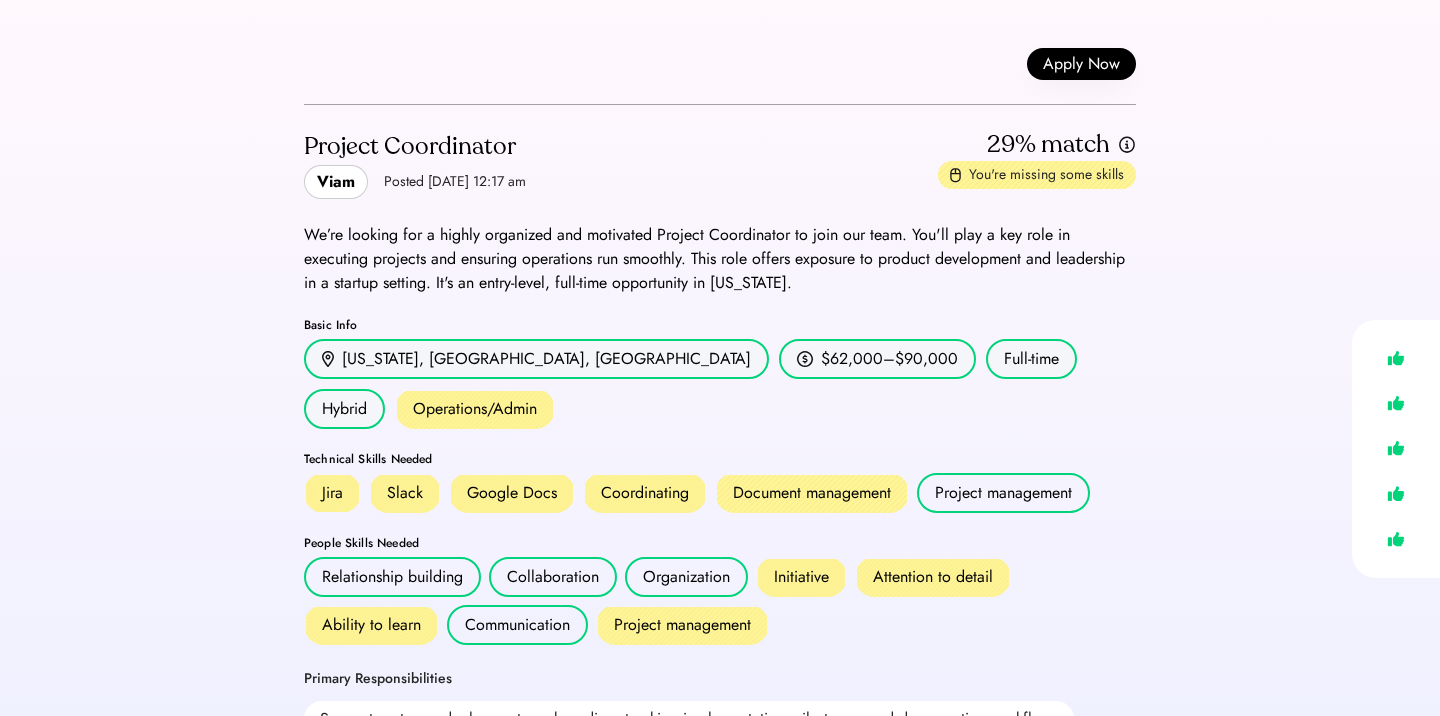 click on "Viam" at bounding box center (336, 182) 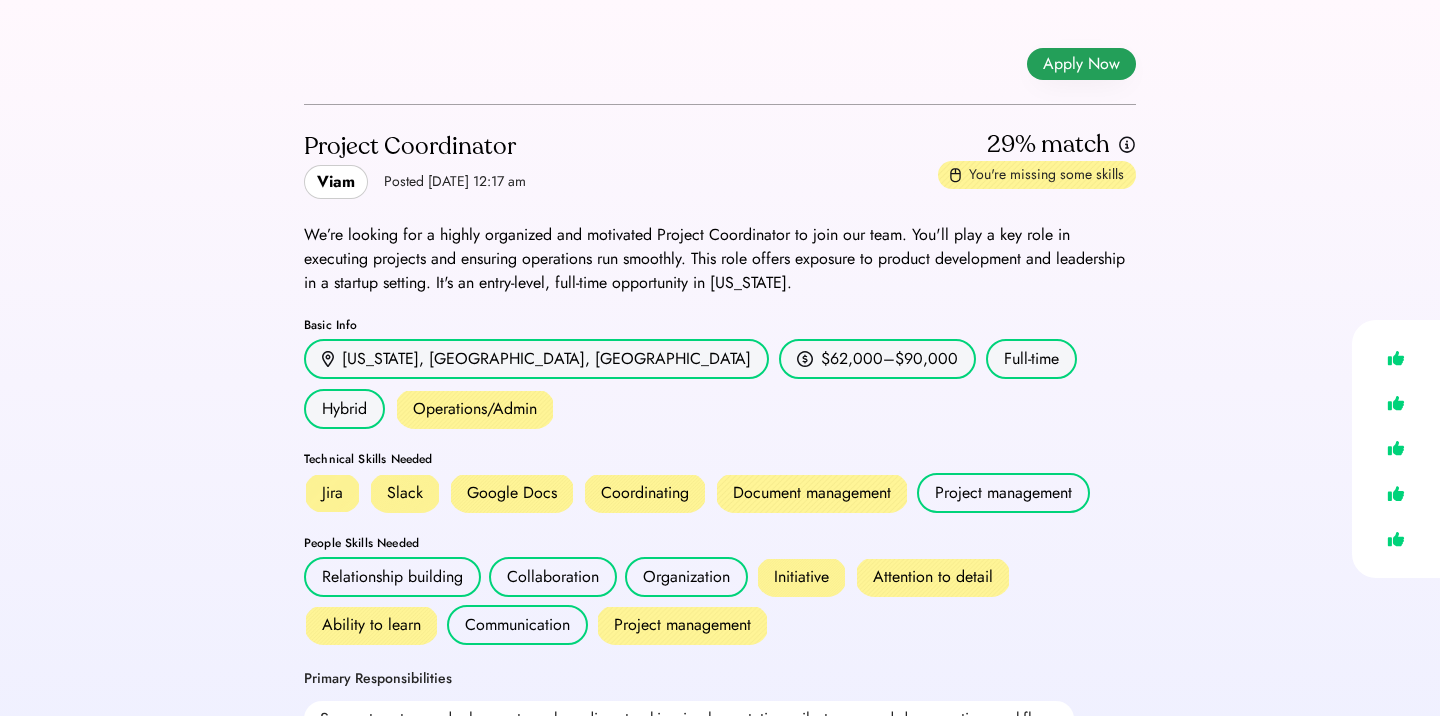 click on "Apply Now" at bounding box center [1081, 64] 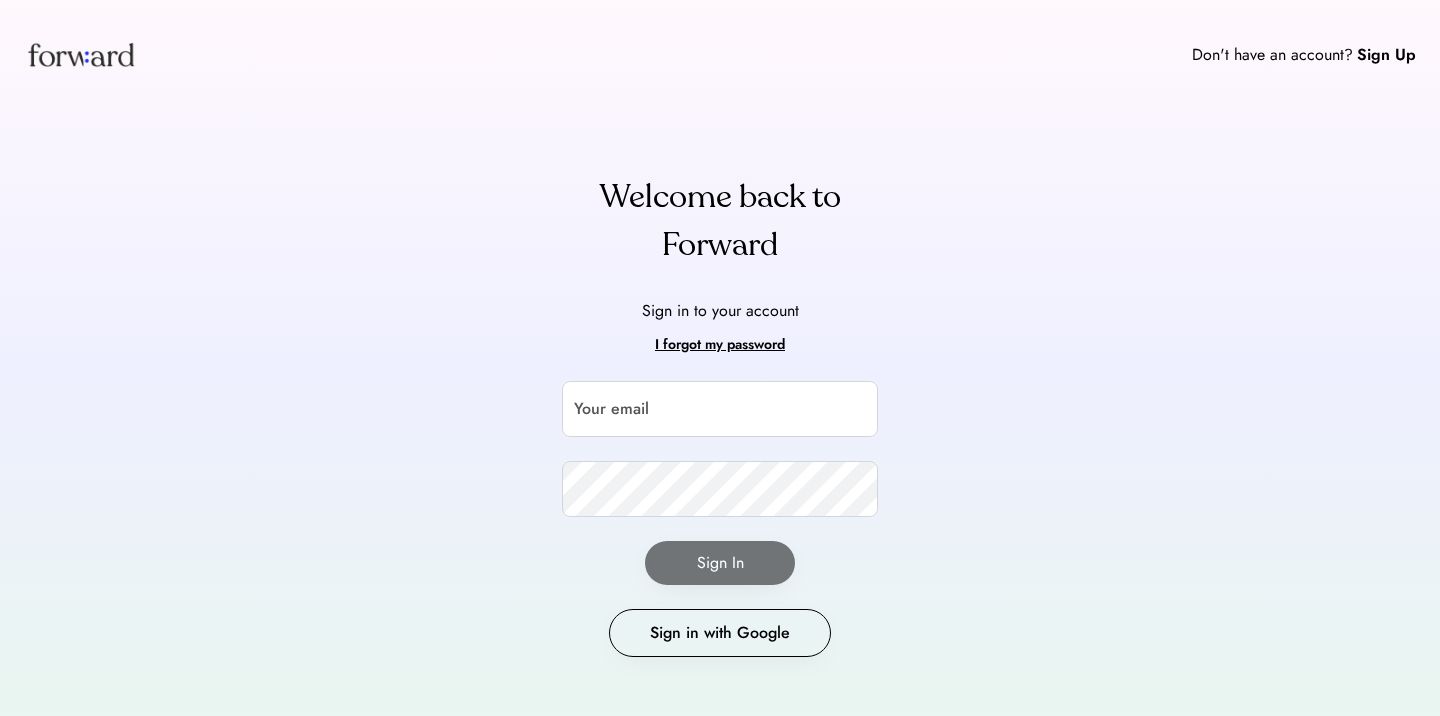 scroll, scrollTop: 0, scrollLeft: 0, axis: both 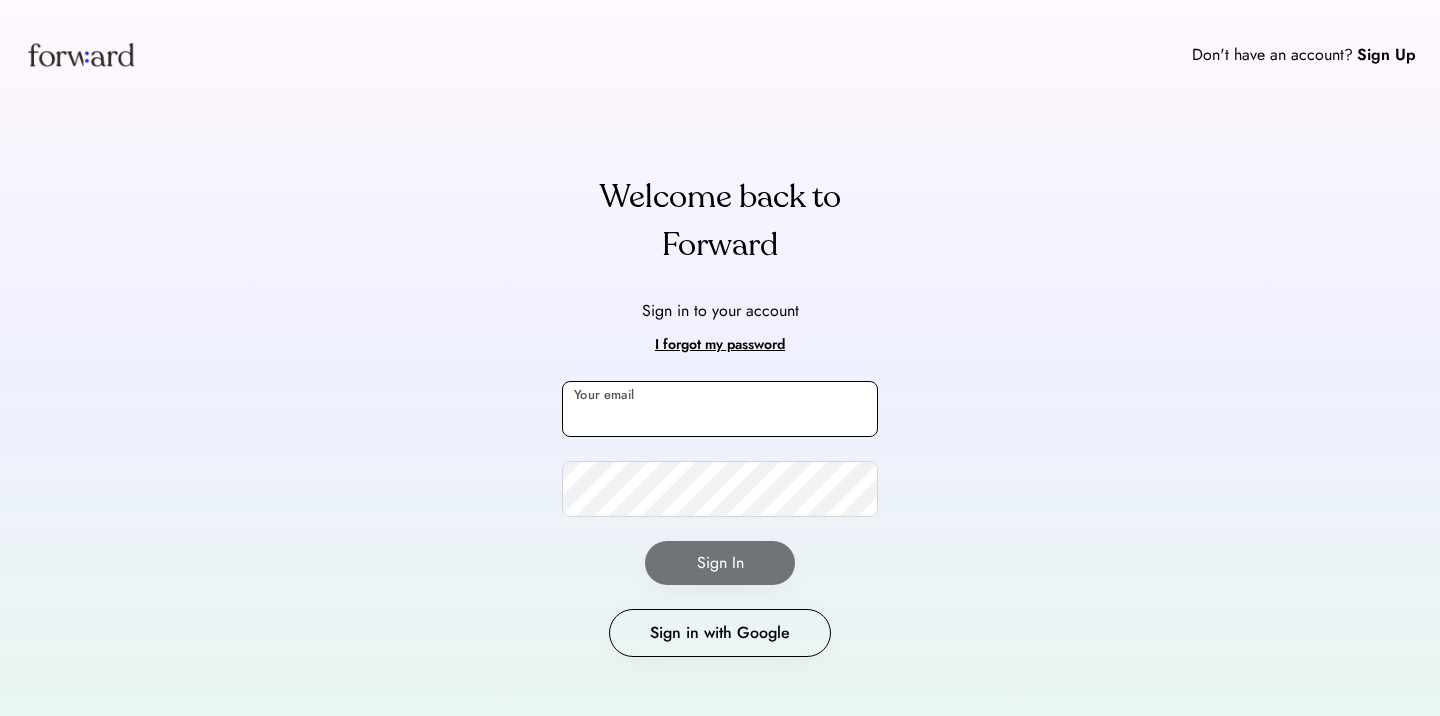 click at bounding box center (720, 409) 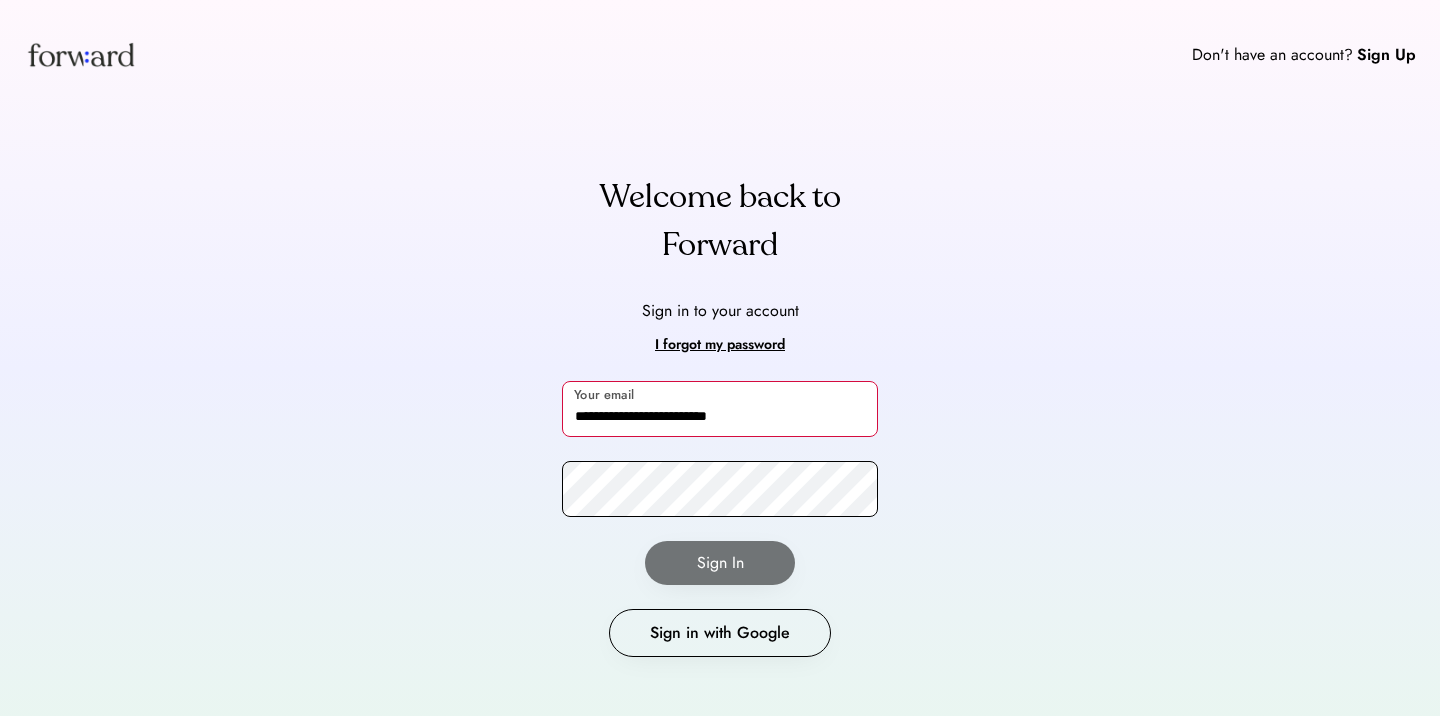 type on "**********" 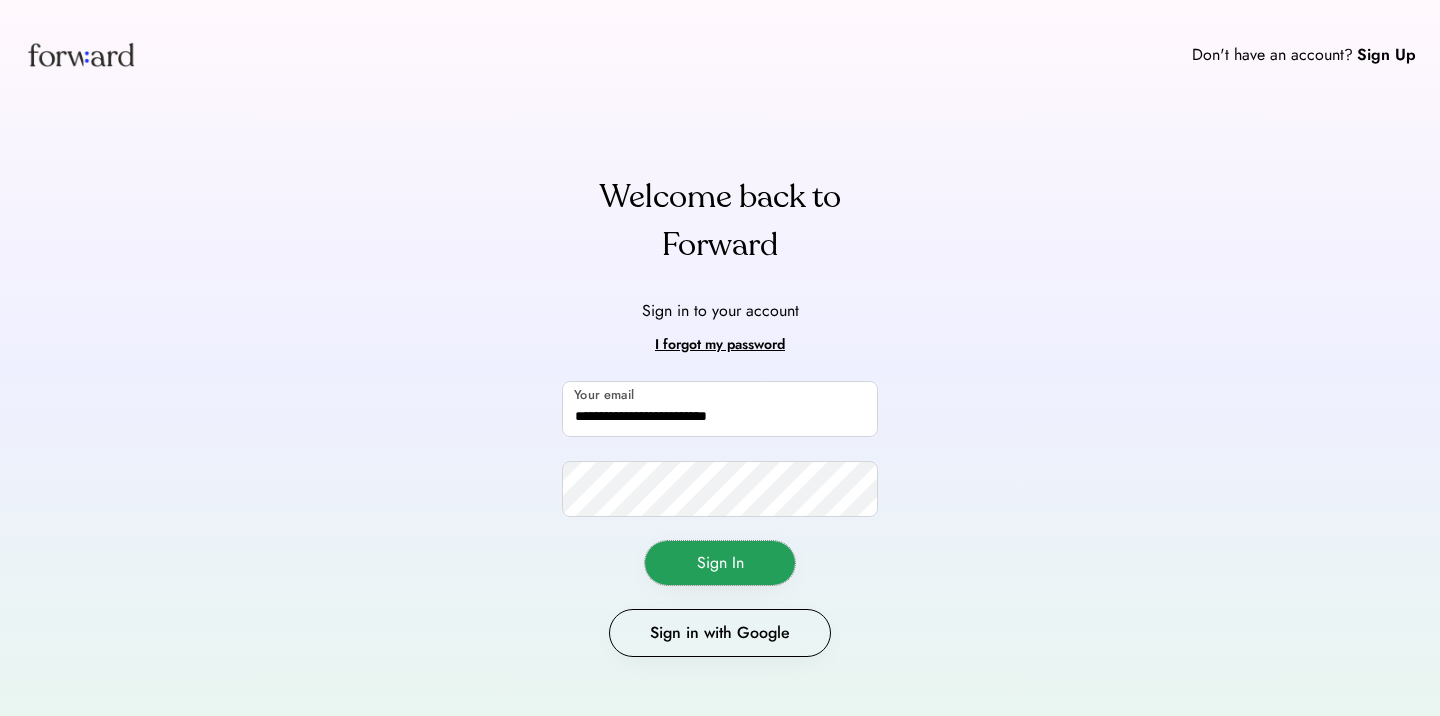 click on "Sign In" at bounding box center (720, 563) 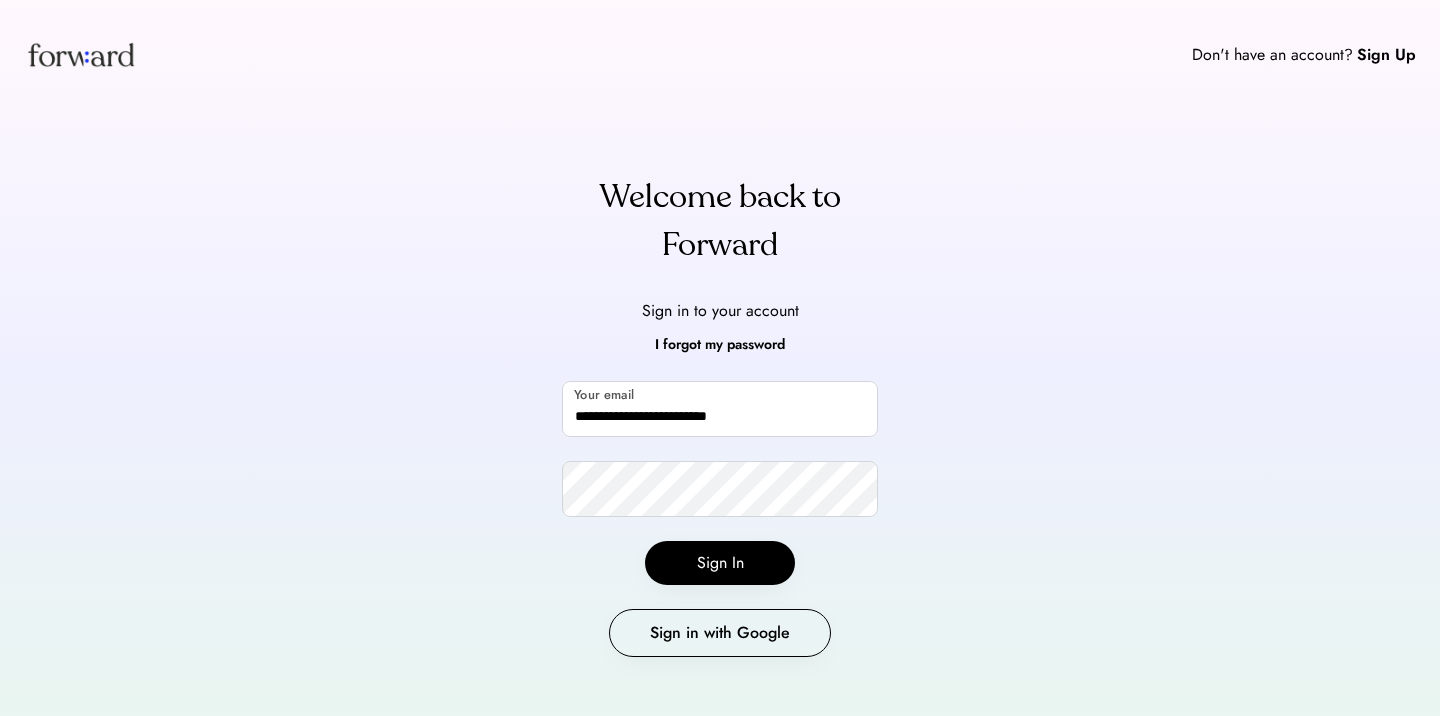 click on "I forgot my password" at bounding box center (720, 345) 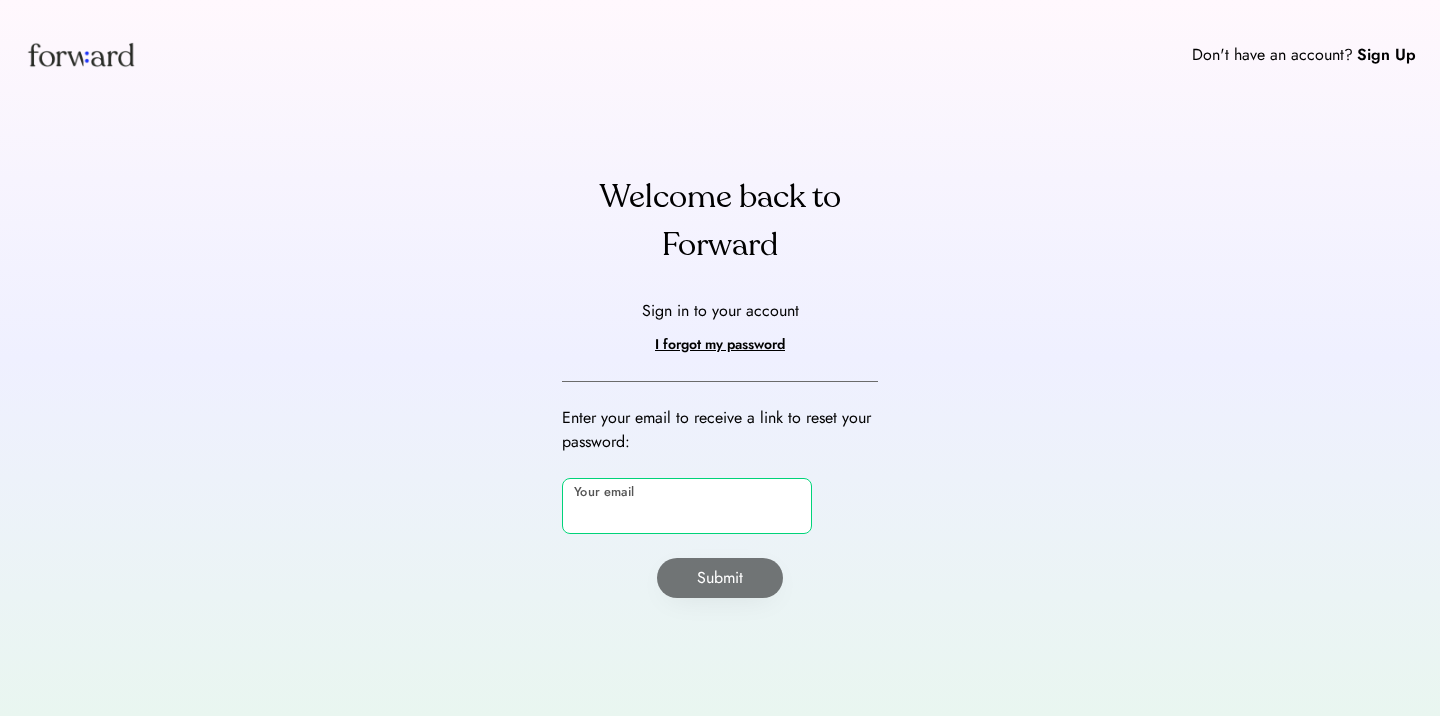 click at bounding box center (687, 506) 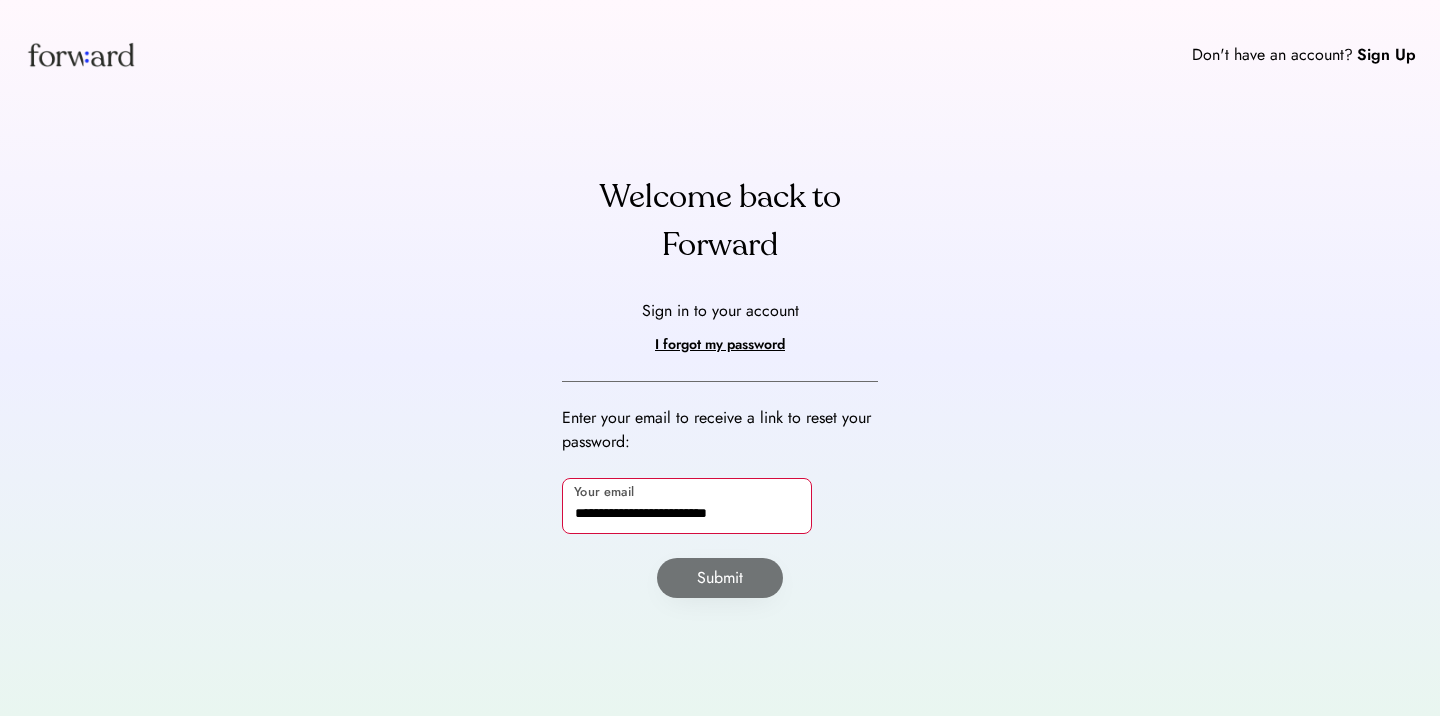 type on "**********" 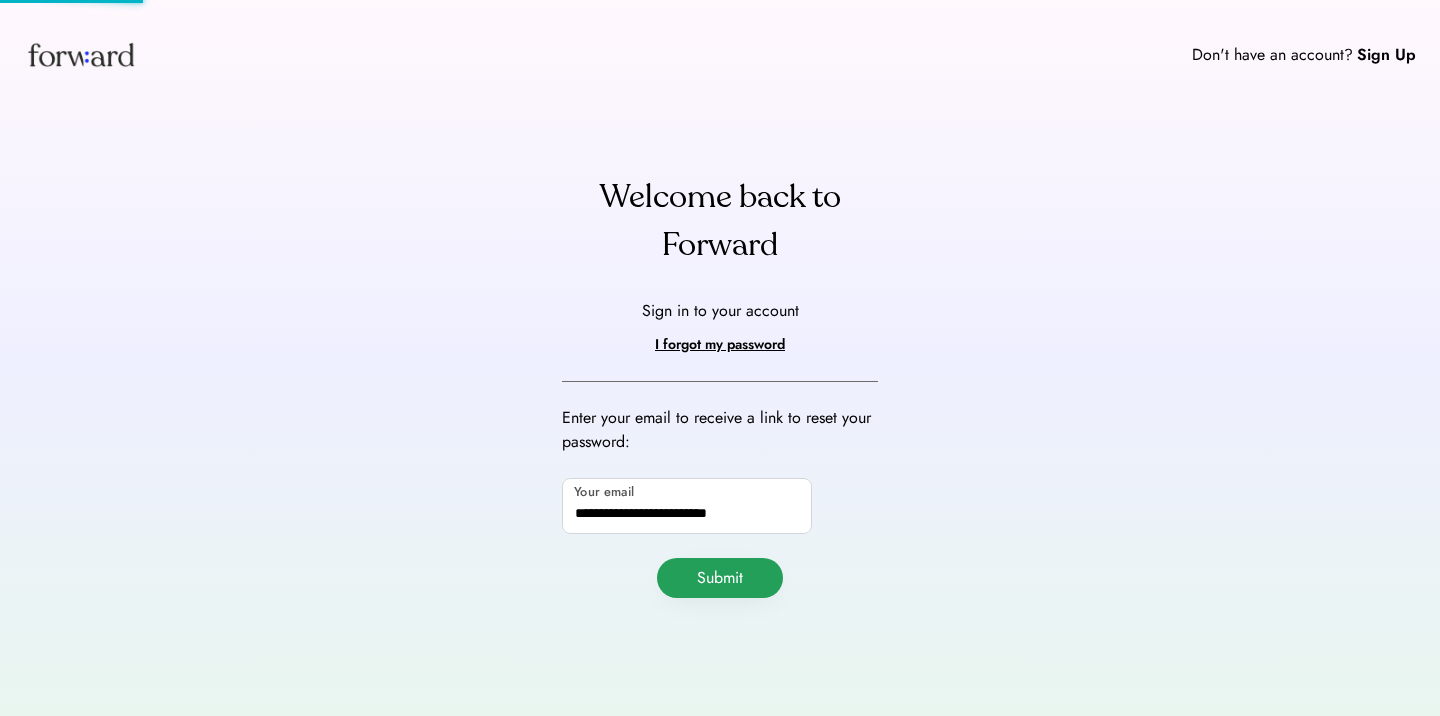 click on "Submit" at bounding box center [720, 578] 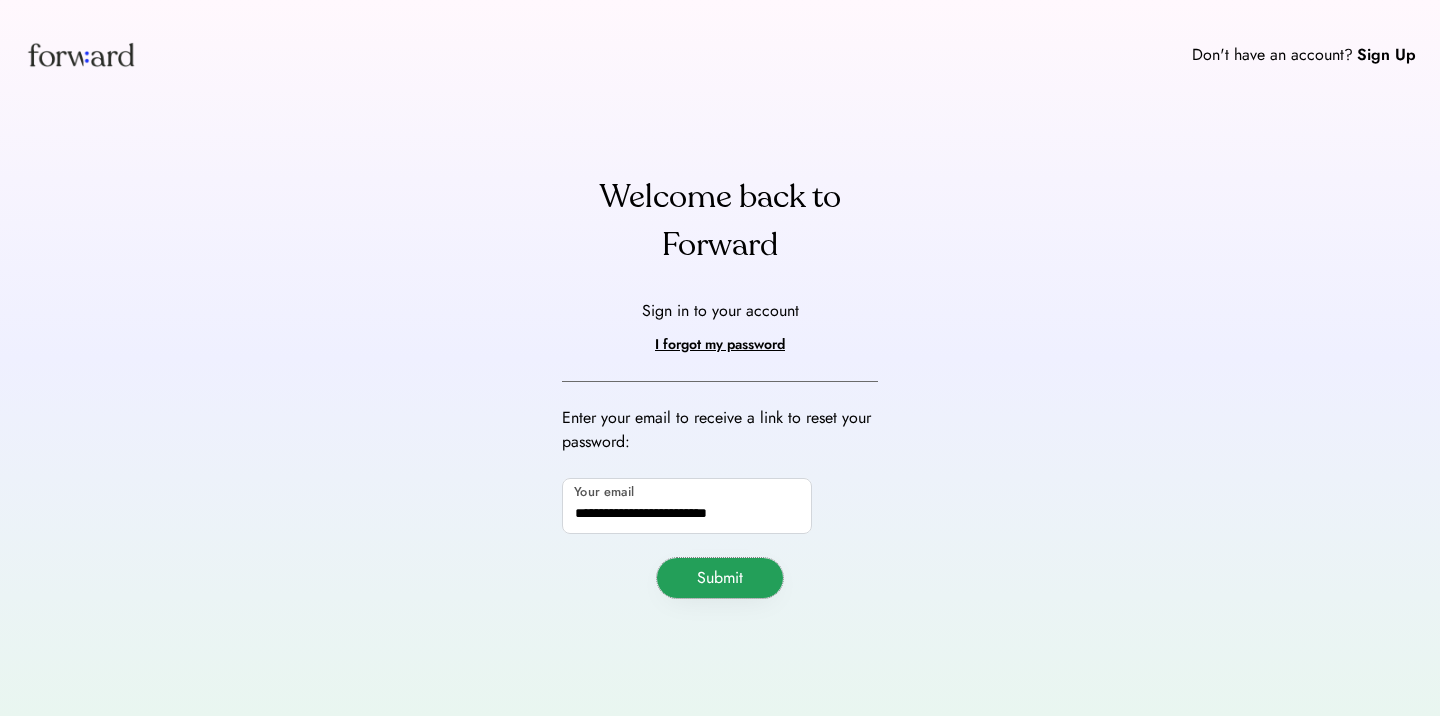 click on "Submit" at bounding box center [720, 578] 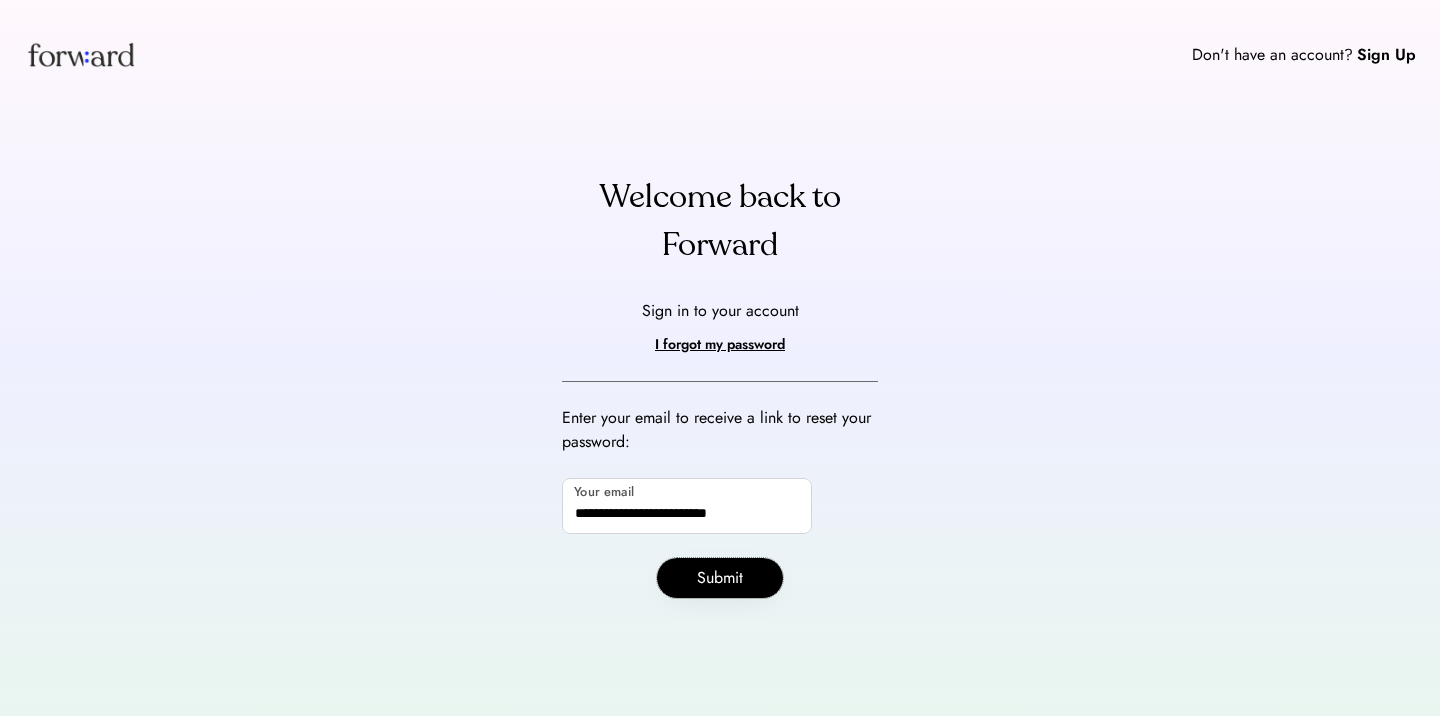 click 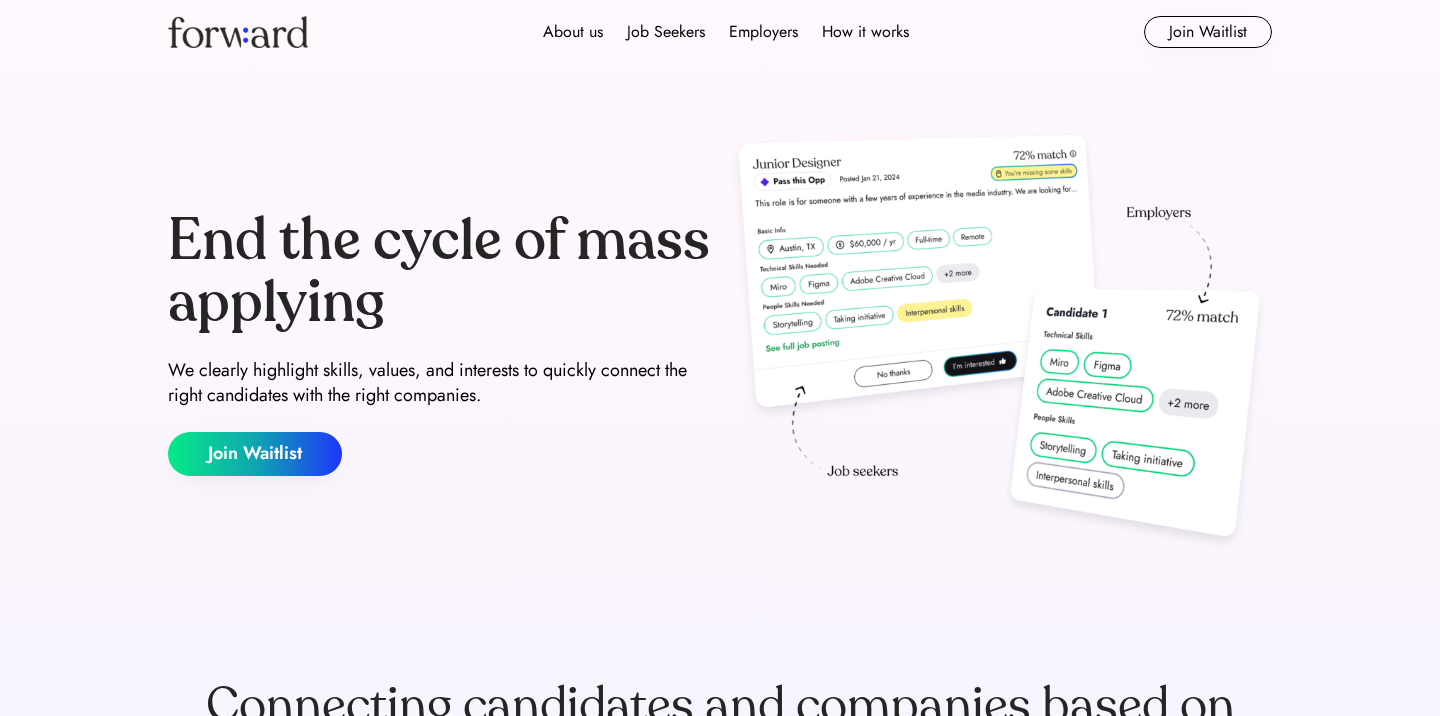 scroll, scrollTop: 0, scrollLeft: 0, axis: both 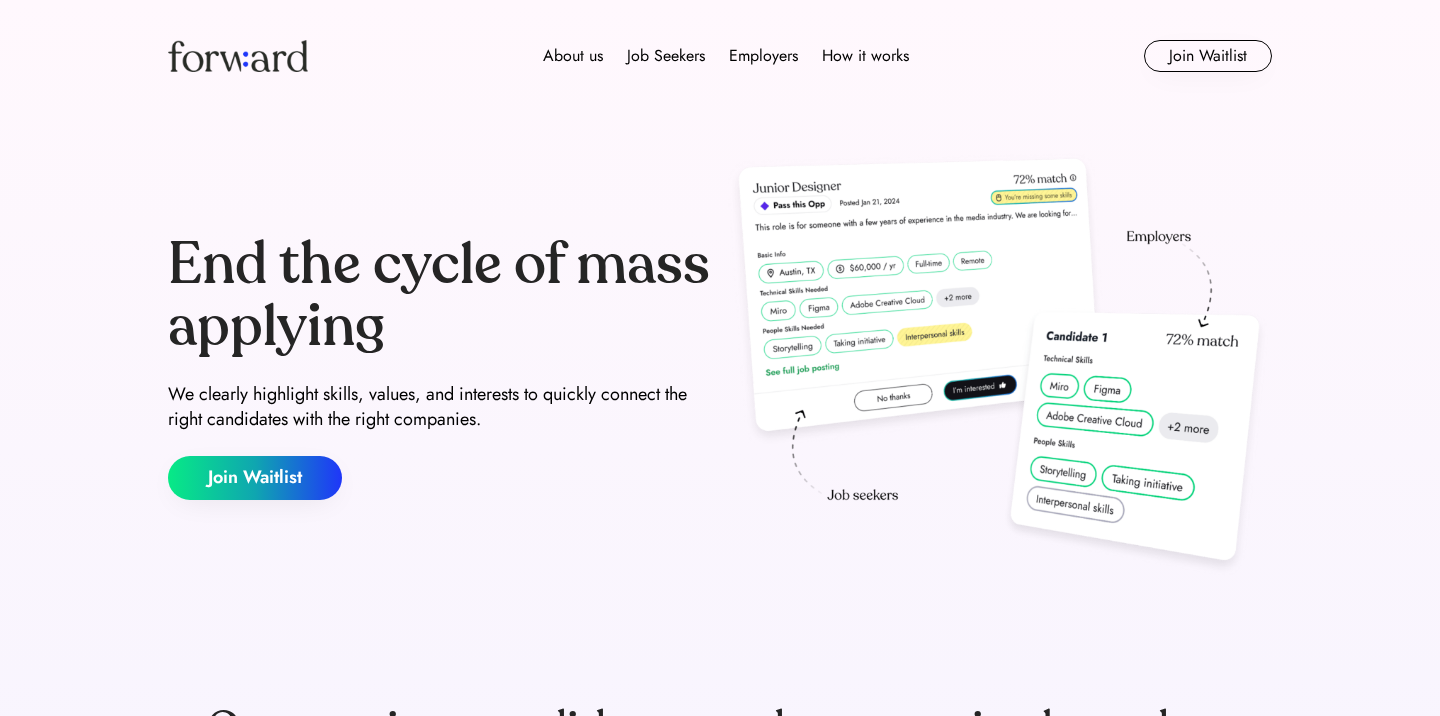 click at bounding box center (238, 56) 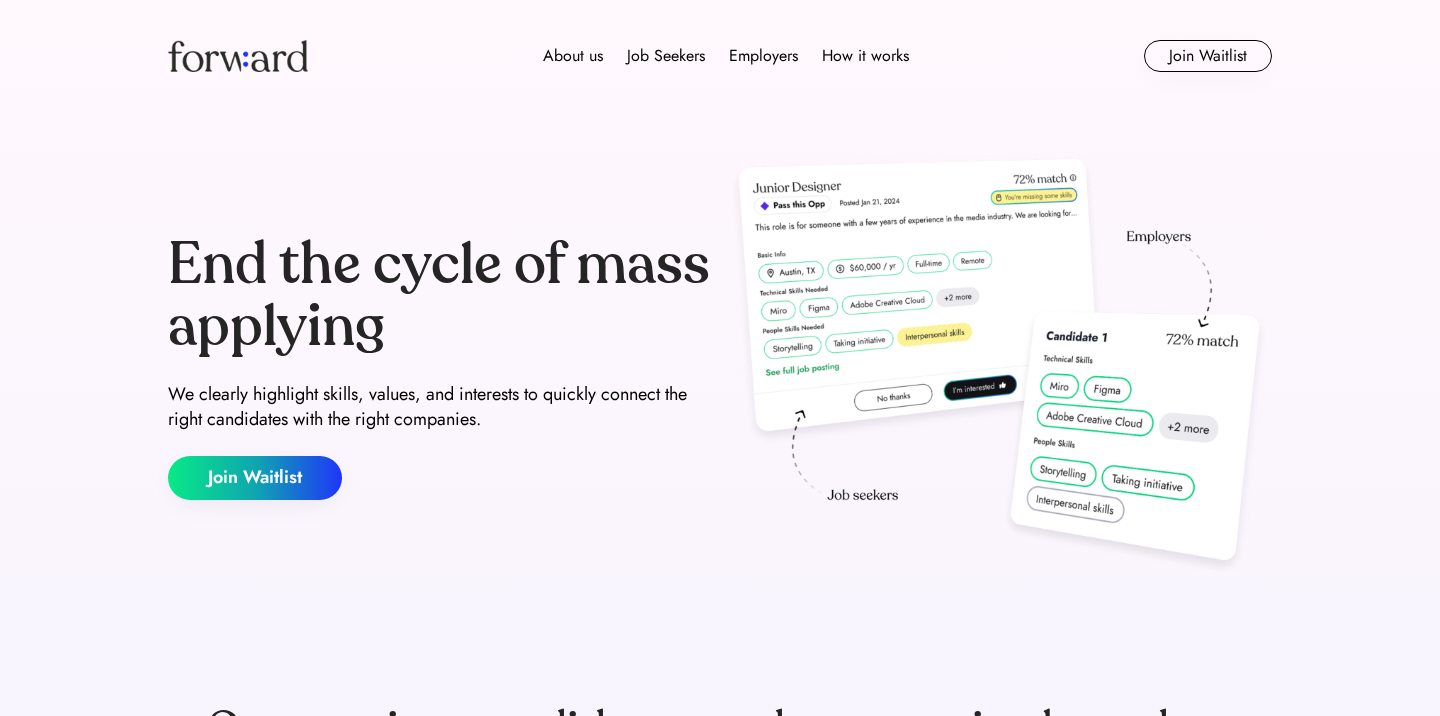 scroll, scrollTop: 0, scrollLeft: 0, axis: both 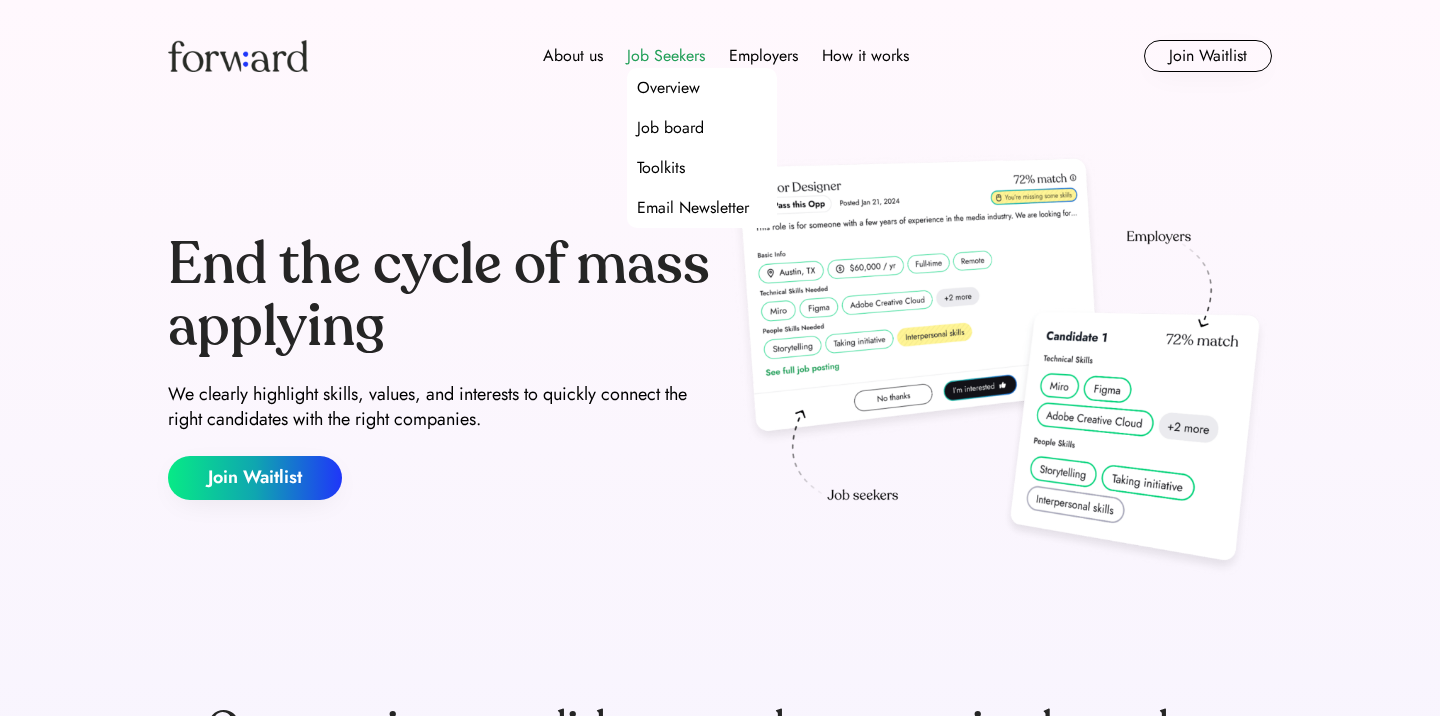 click on "Job Seekers" at bounding box center (666, 56) 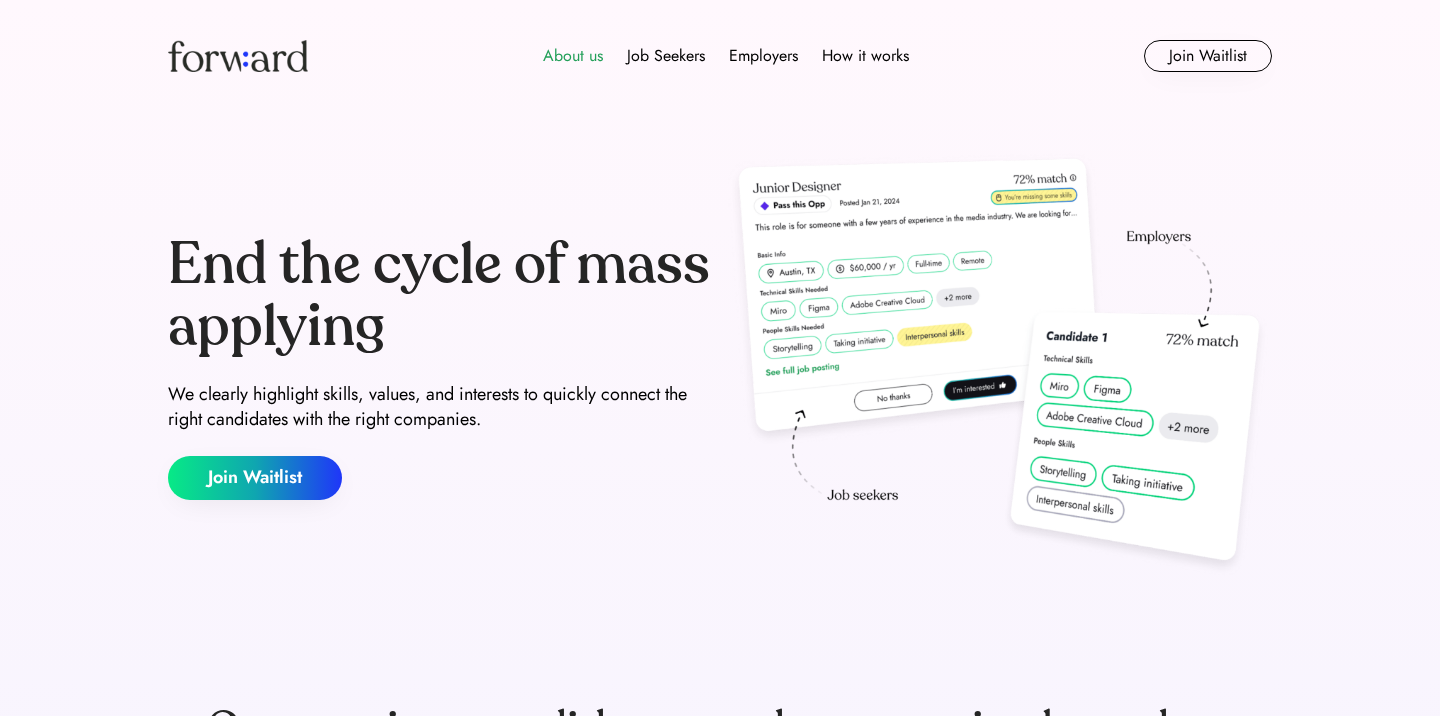click on "About us" at bounding box center [573, 56] 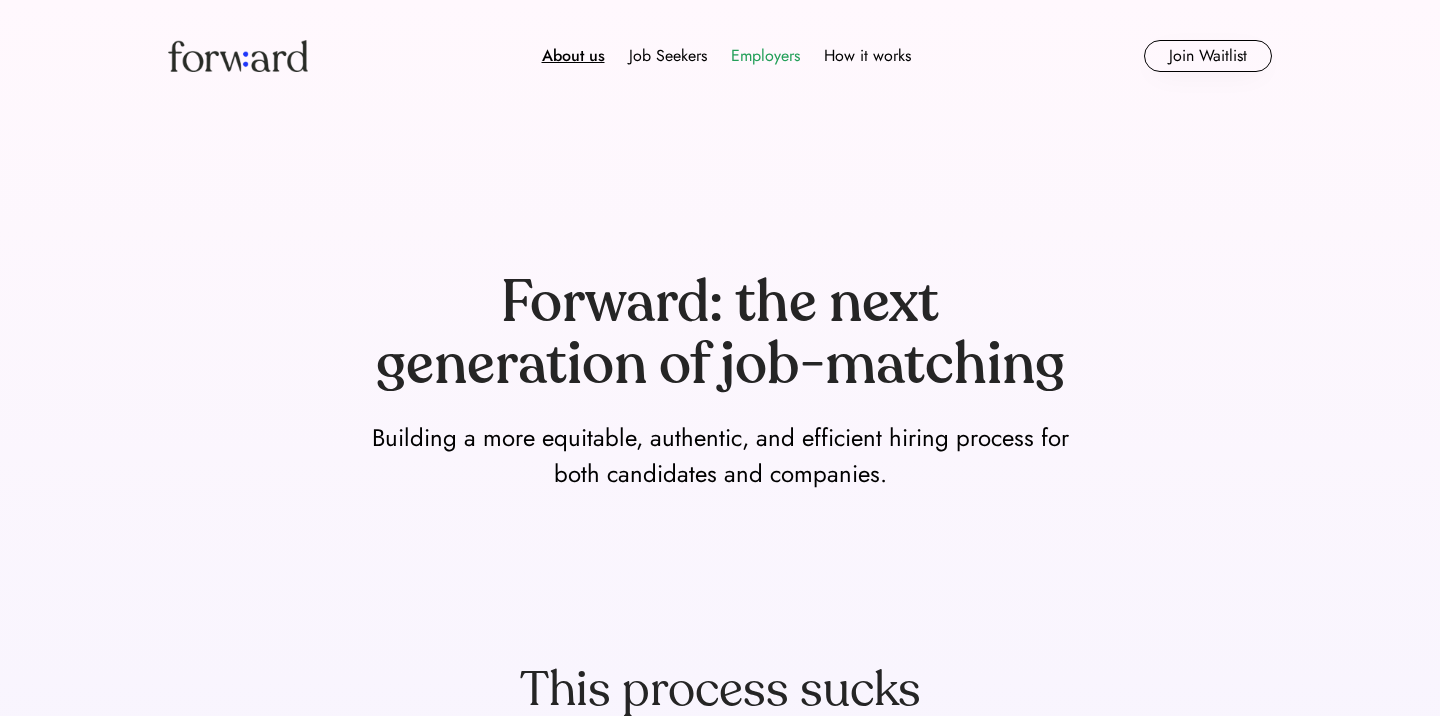 scroll, scrollTop: 0, scrollLeft: 0, axis: both 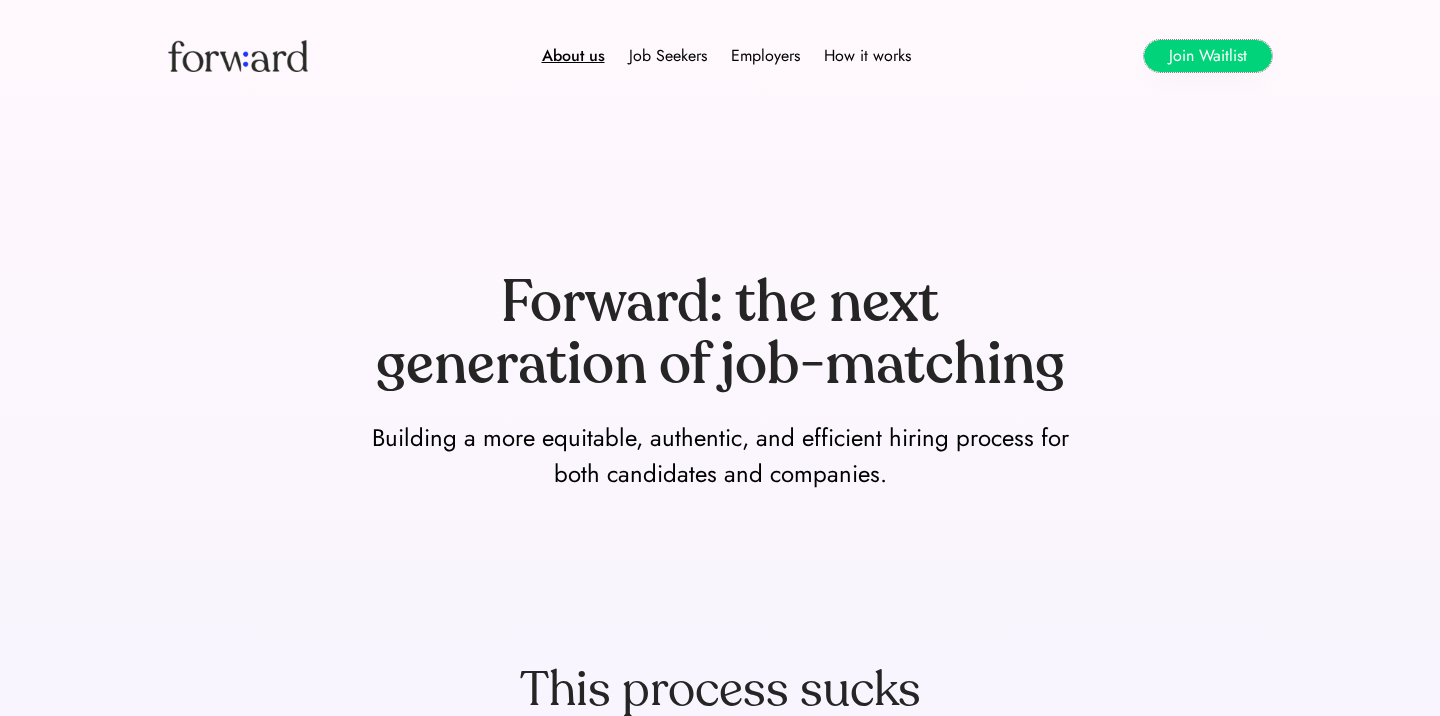 click on "Join Waitlist" at bounding box center (1208, 56) 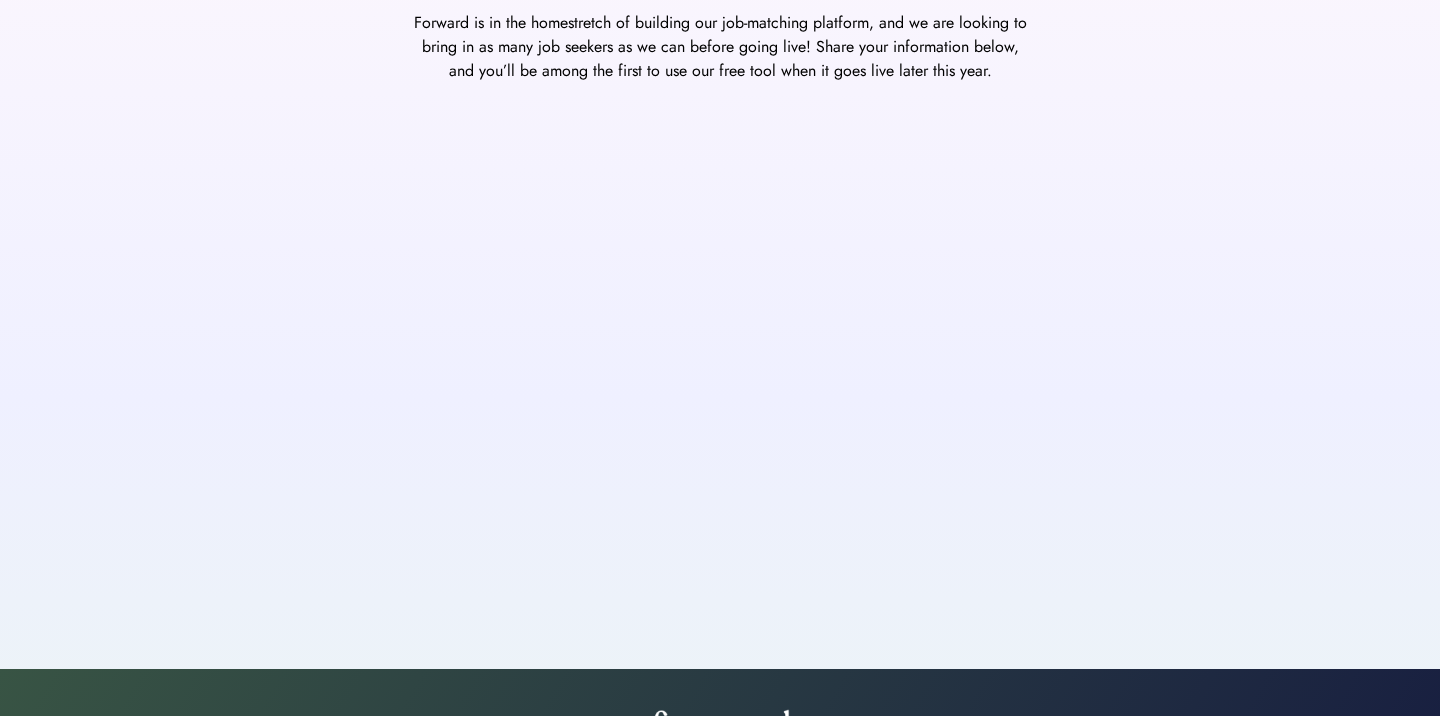 scroll, scrollTop: 0, scrollLeft: 0, axis: both 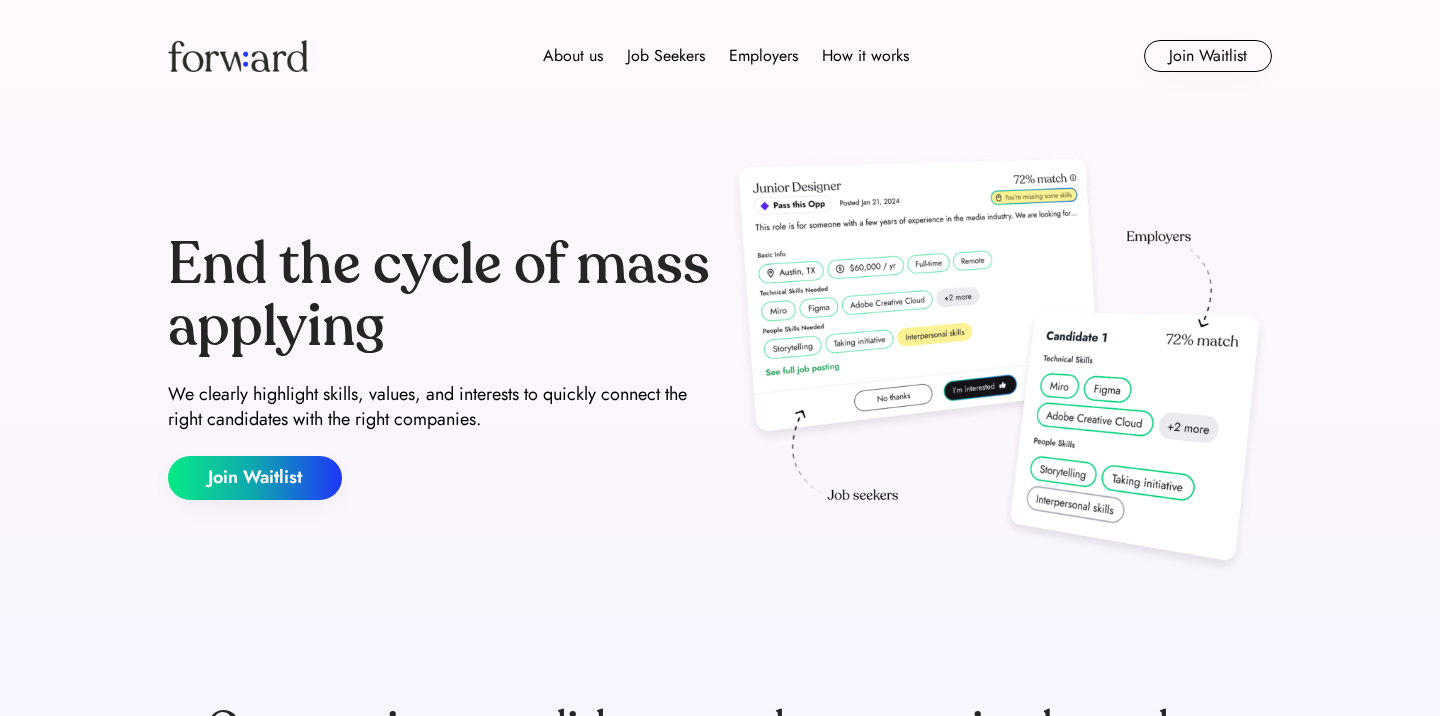 click at bounding box center [238, 56] 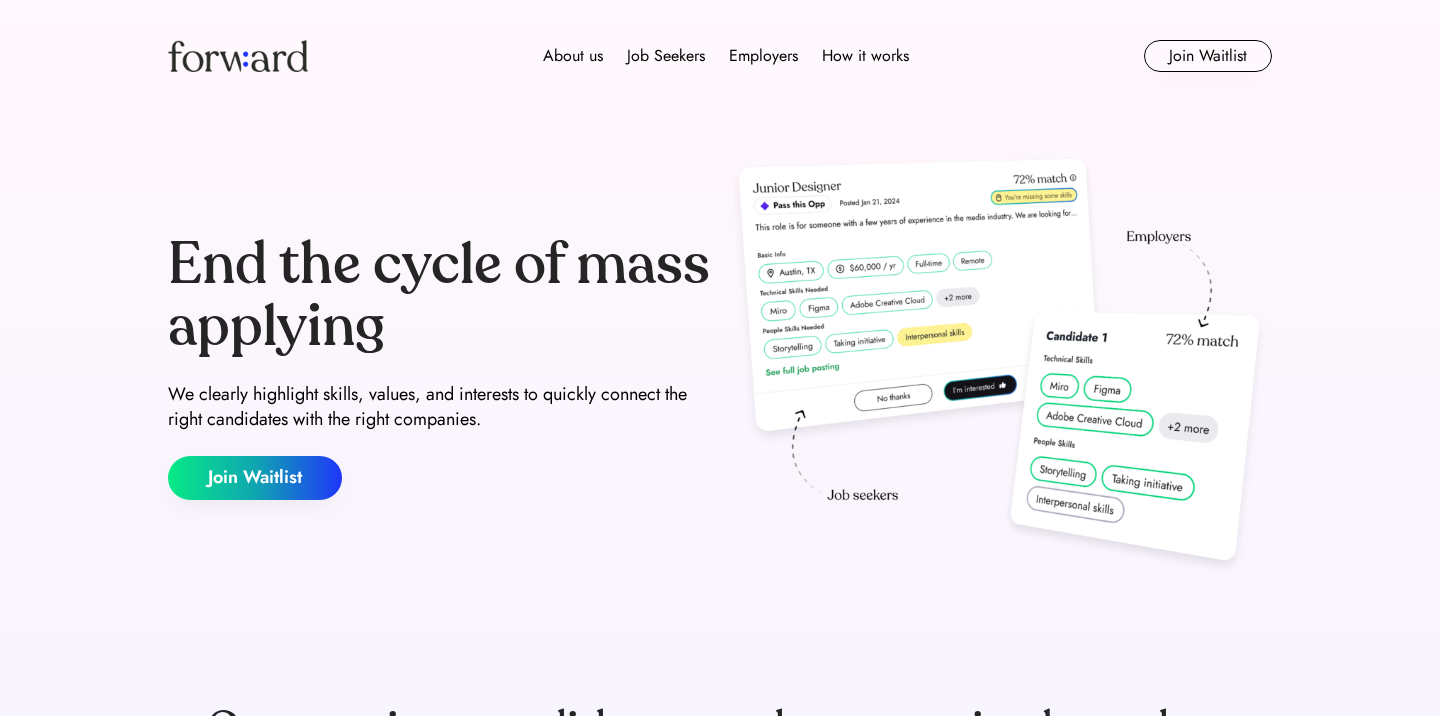scroll, scrollTop: 0, scrollLeft: 0, axis: both 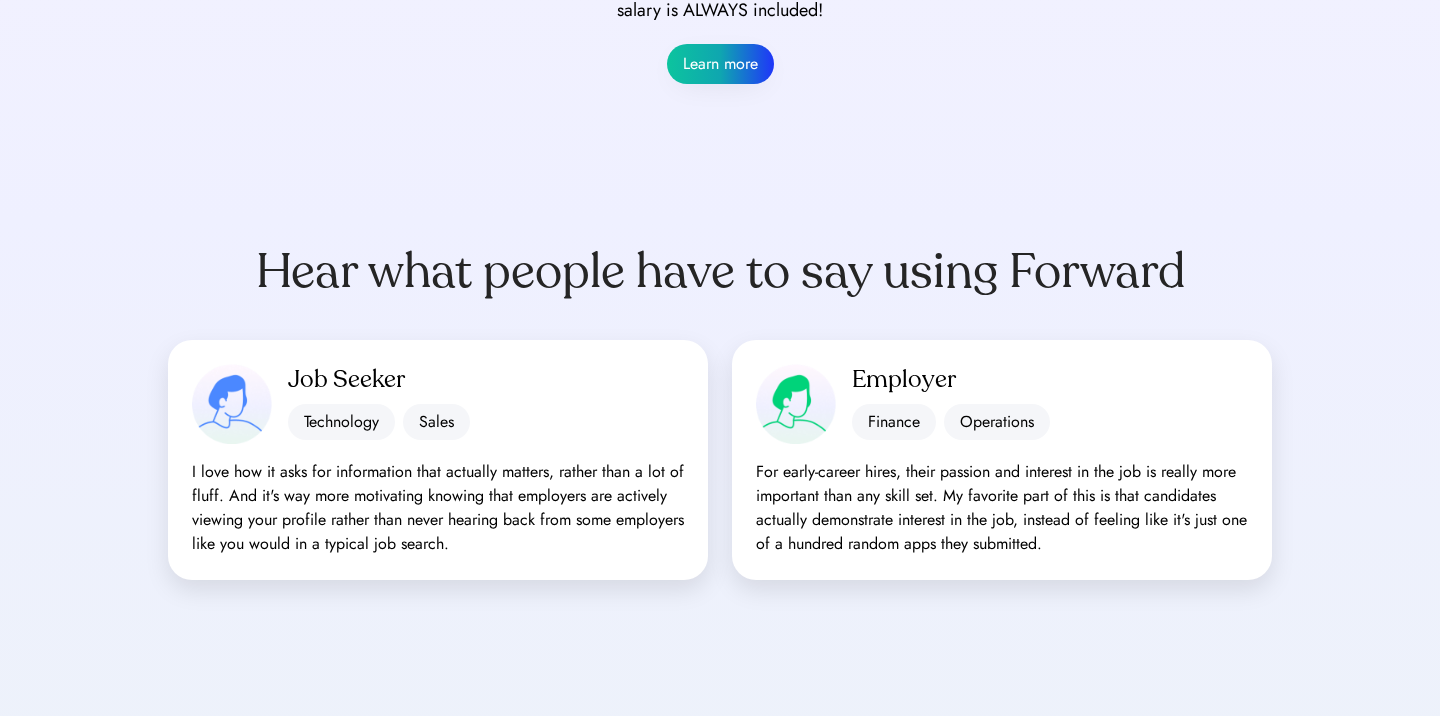 click on "I love how it asks for information that actually matters, rather than a lot of fluff. And it's way more motivating knowing that employers are actively viewing your profile rather than never hearing back from some employers like you would in a typical job search." at bounding box center [438, 508] 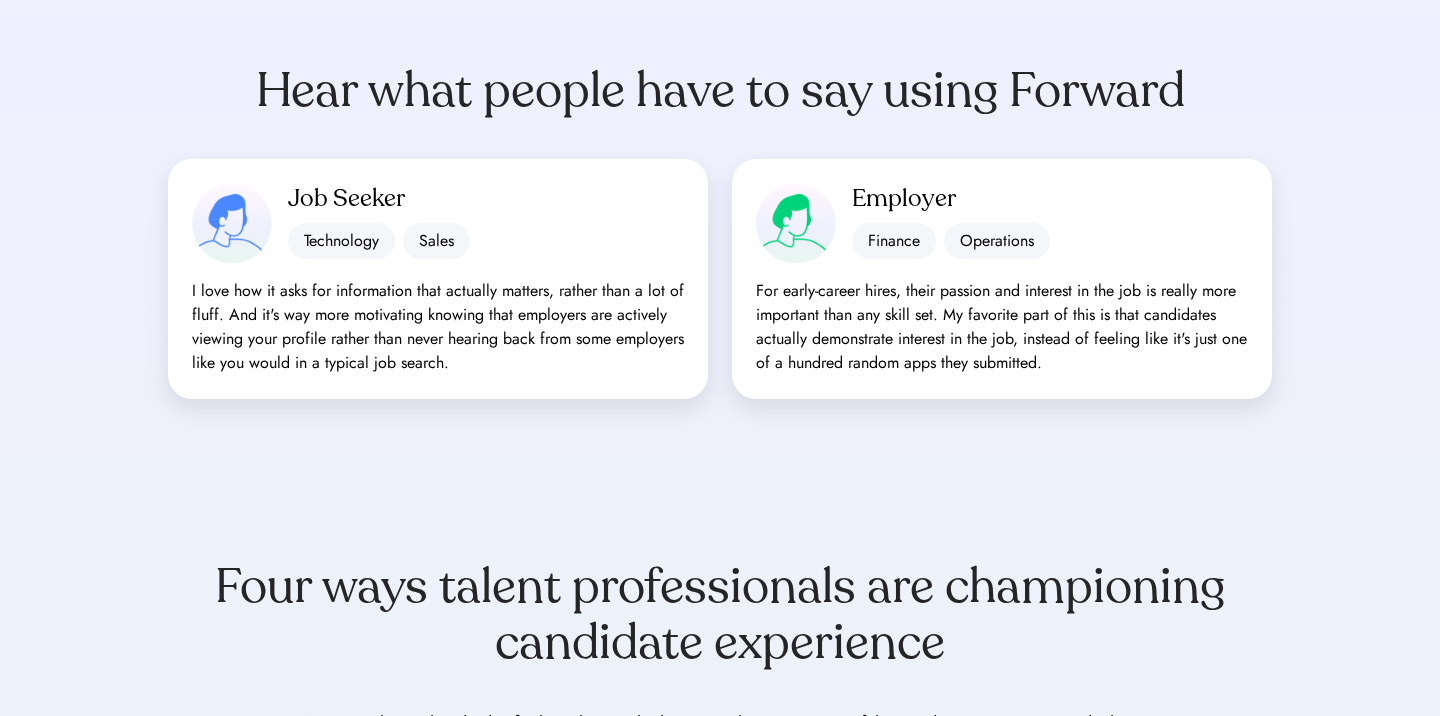 scroll, scrollTop: 2104, scrollLeft: 0, axis: vertical 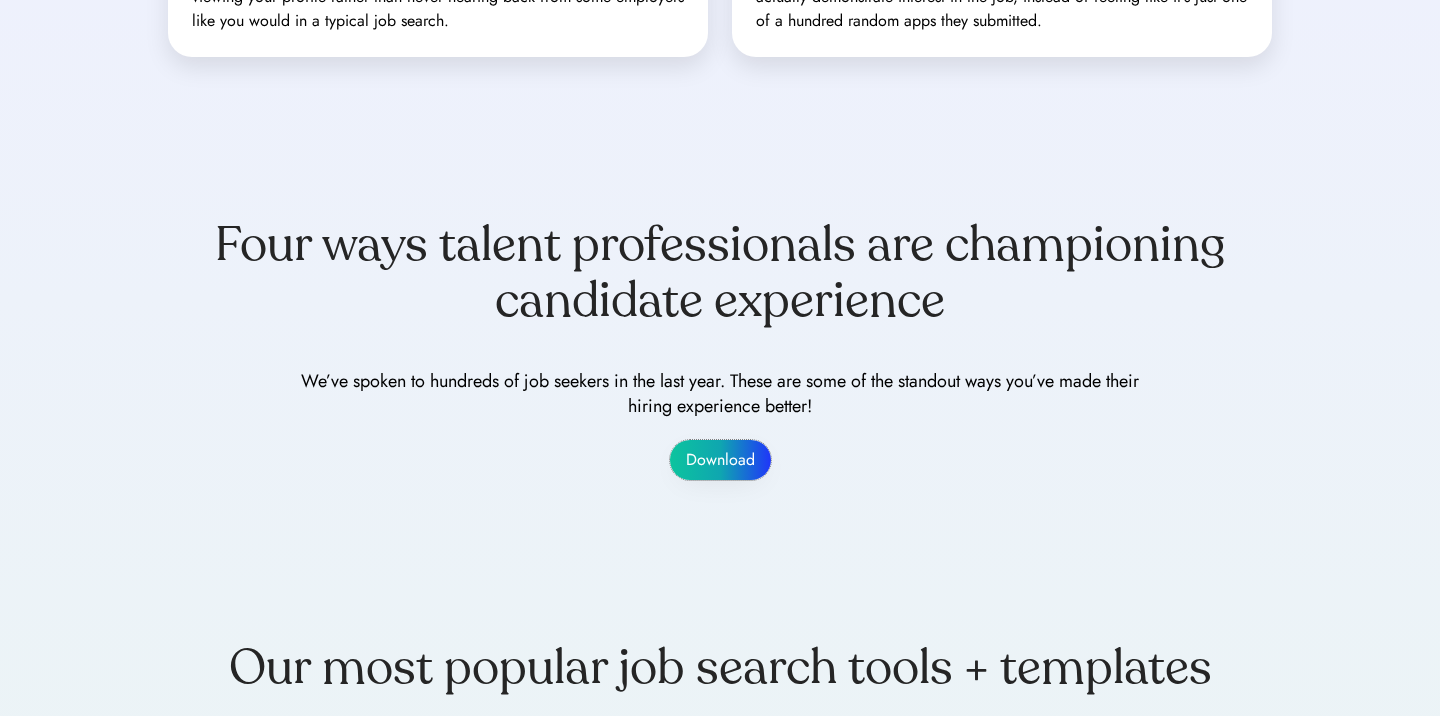 click on "Download" at bounding box center [720, 460] 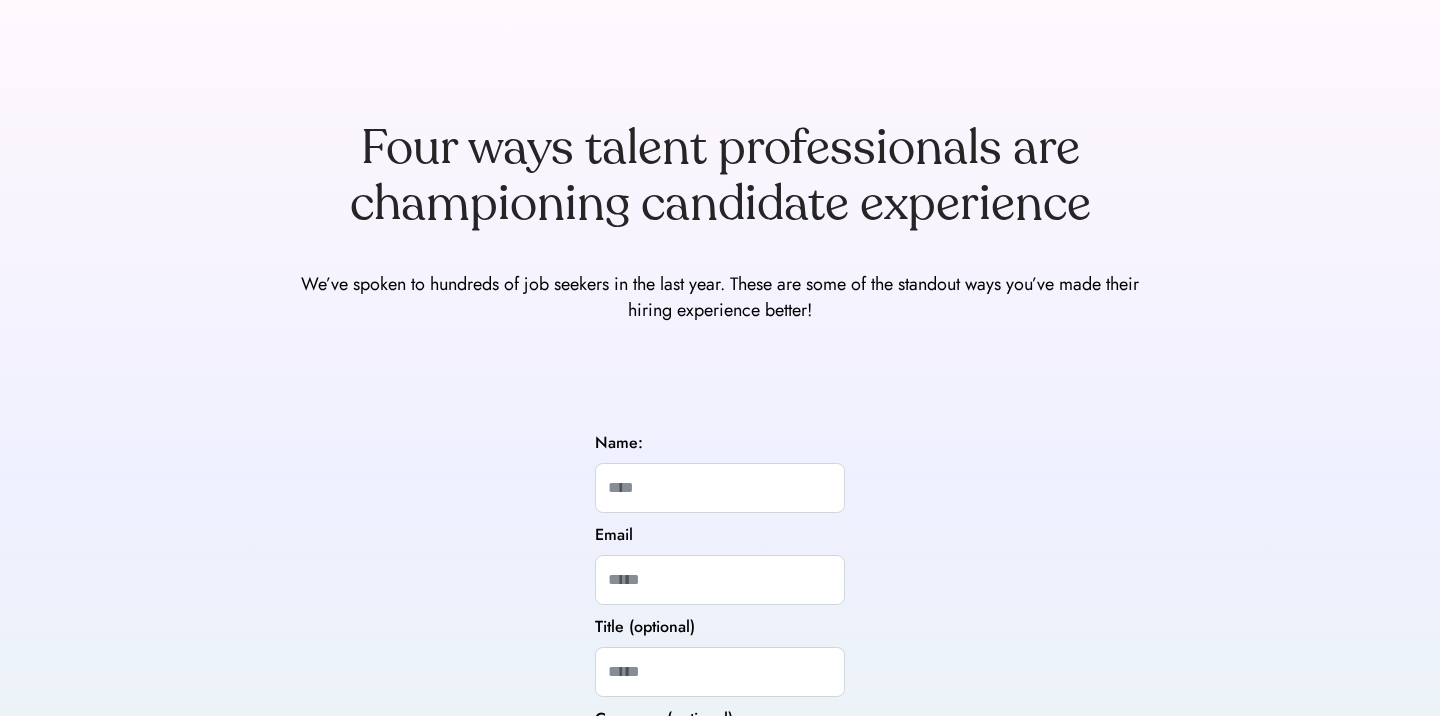 scroll, scrollTop: 232, scrollLeft: 0, axis: vertical 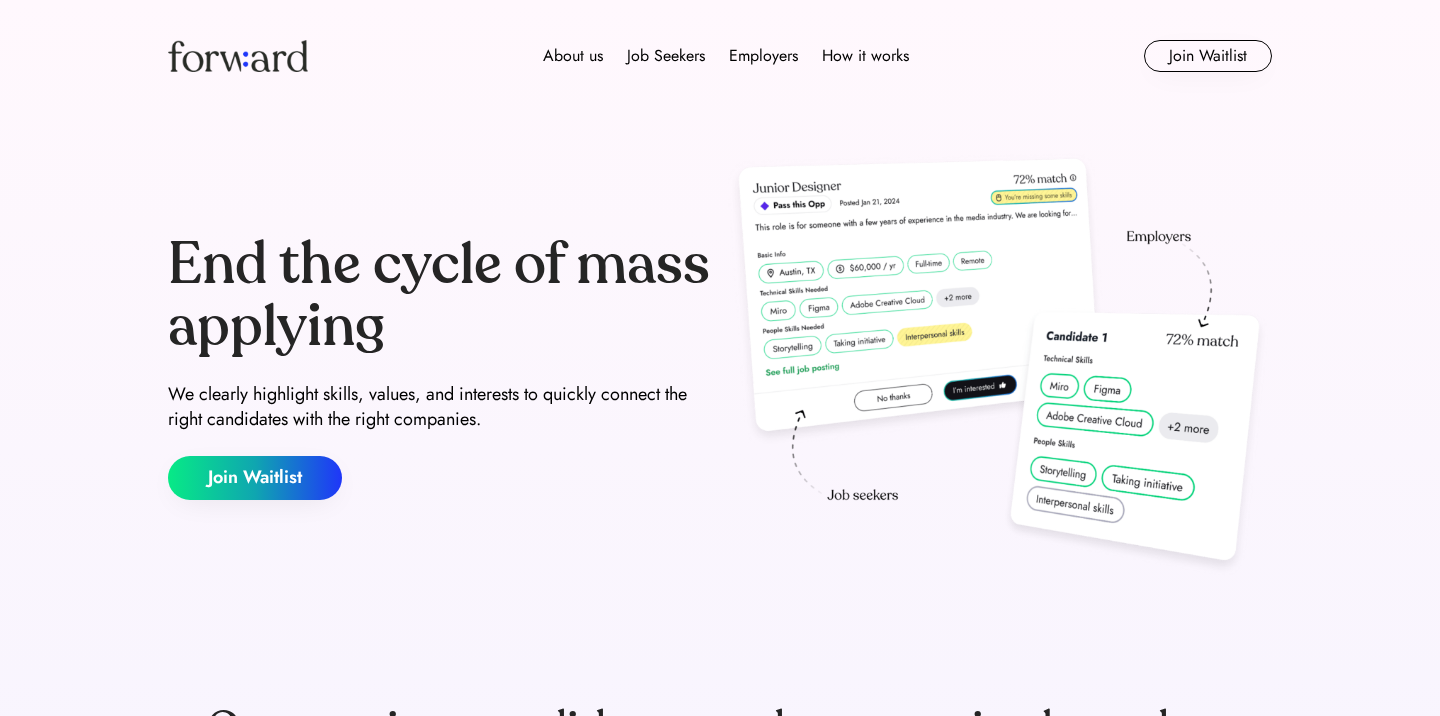 click on "End the cycle of mass applying" at bounding box center [440, 295] 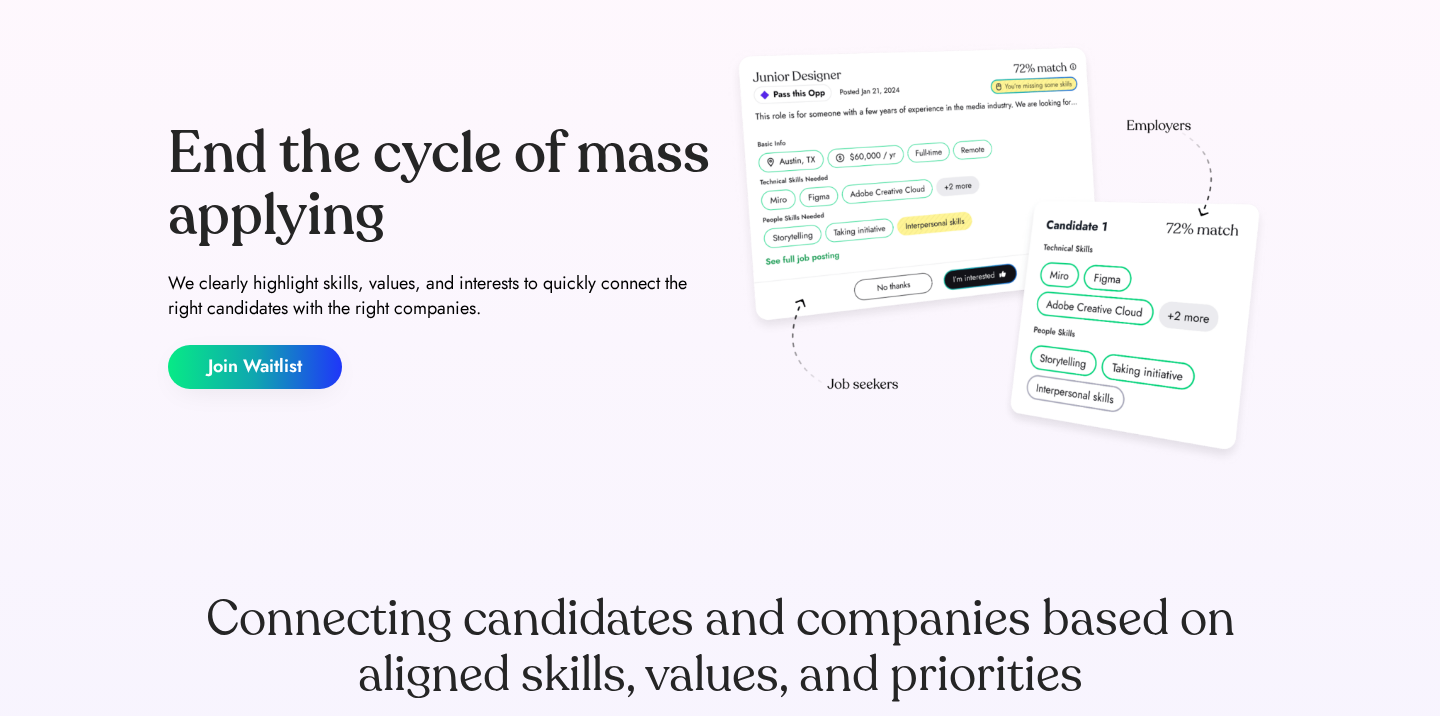 scroll, scrollTop: 0, scrollLeft: 0, axis: both 